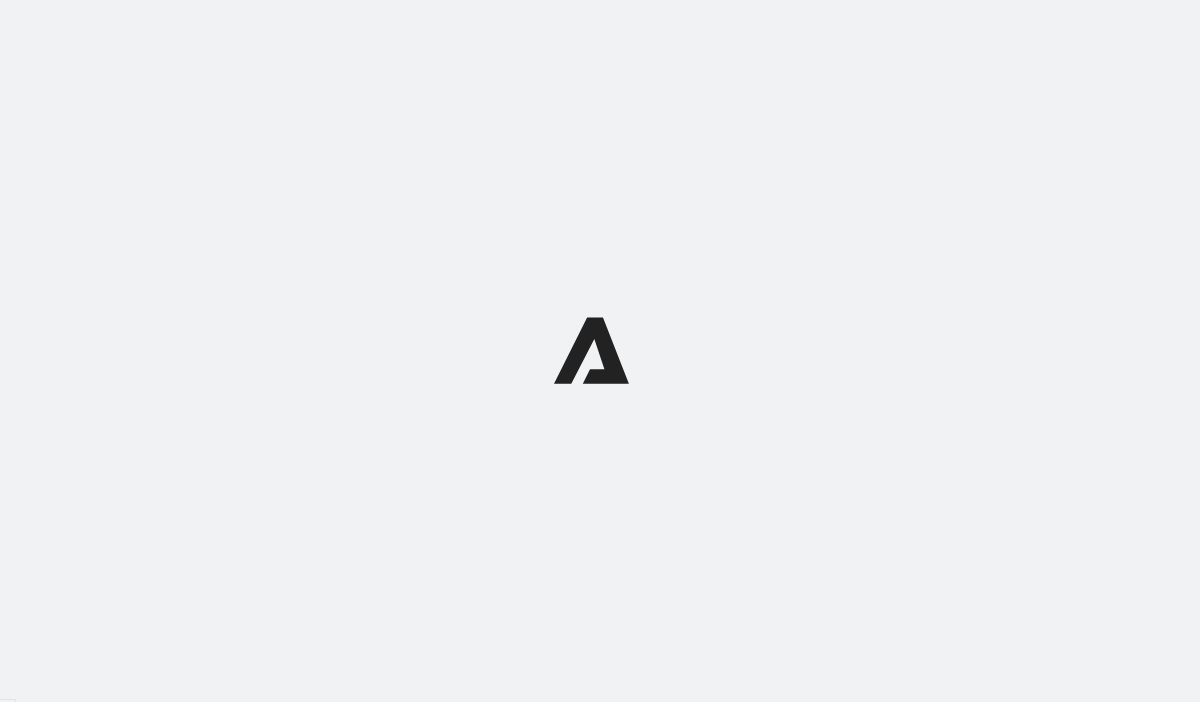 scroll, scrollTop: 0, scrollLeft: 0, axis: both 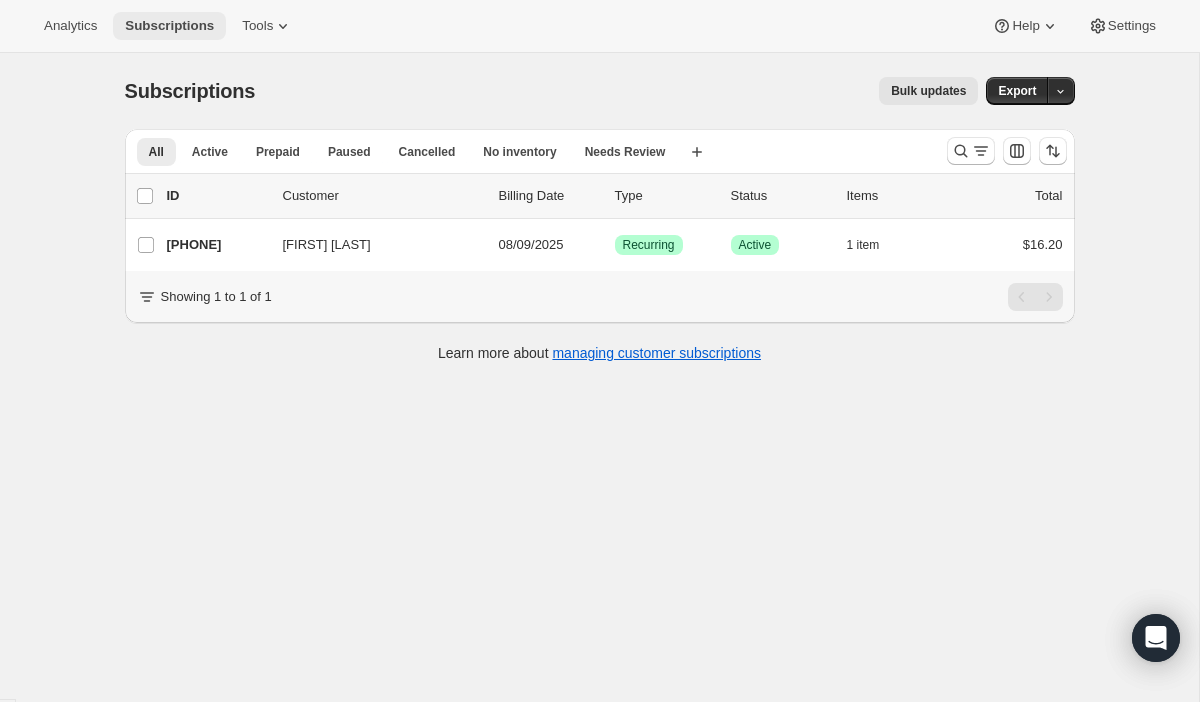 click on "Subscriptions" at bounding box center (169, 26) 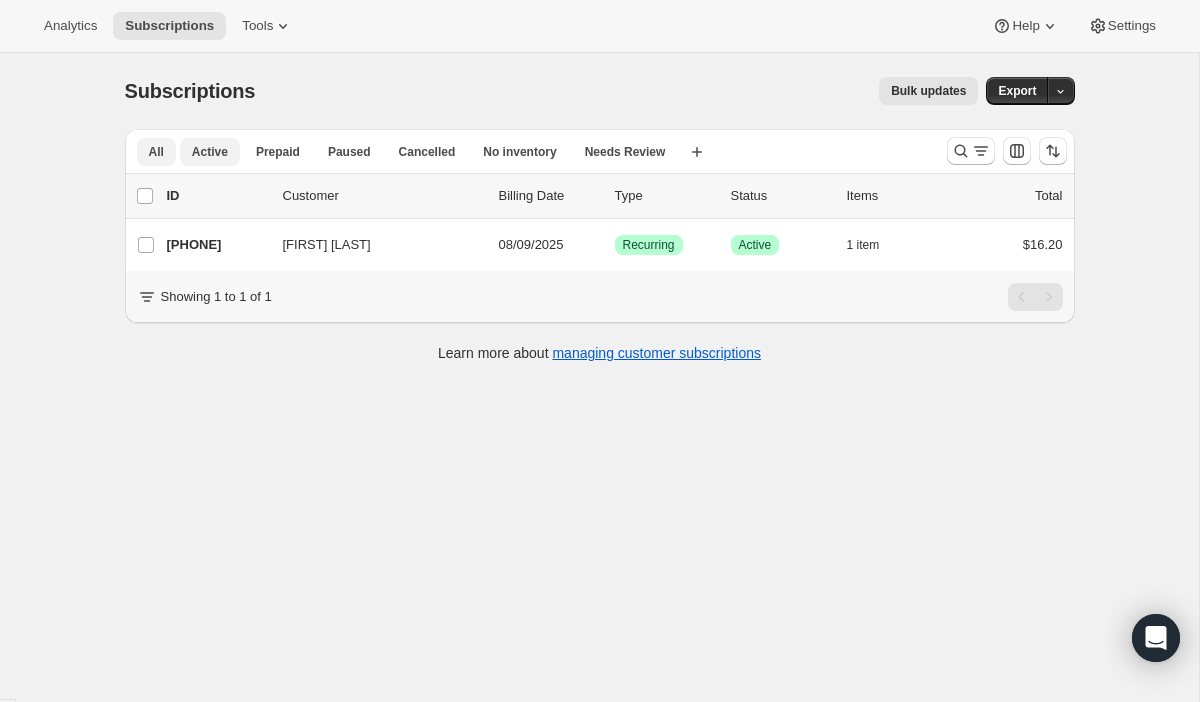 click on "Active" at bounding box center (210, 152) 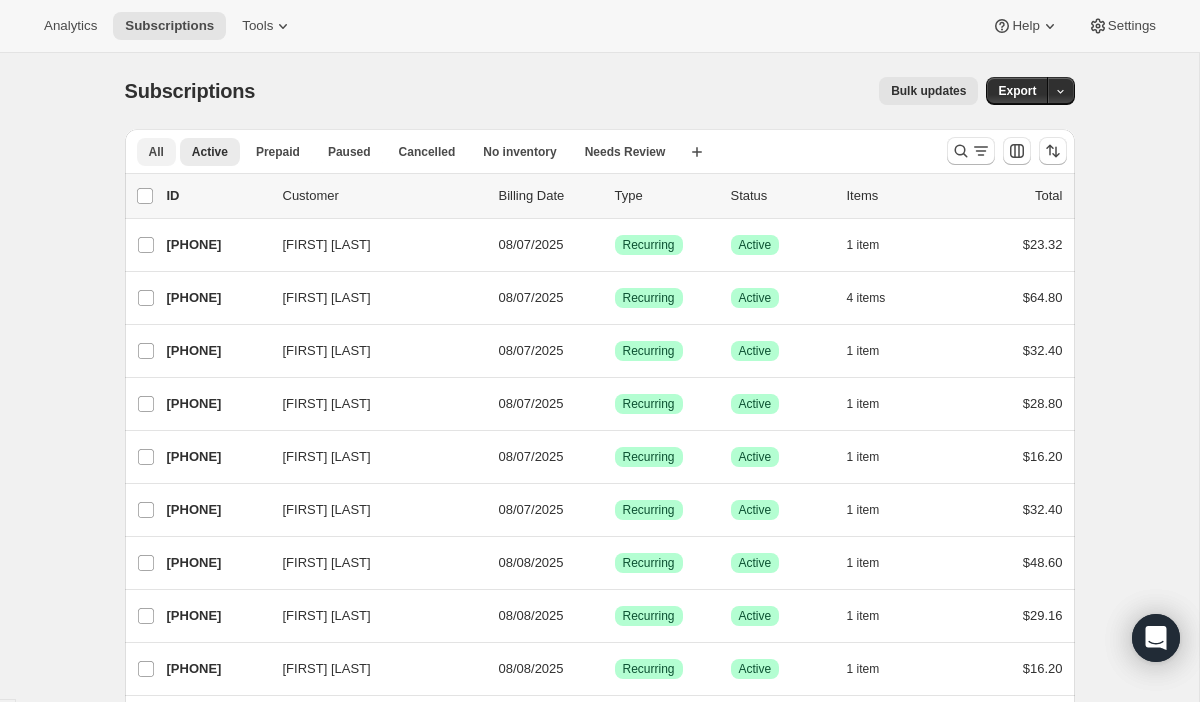 click on "All" at bounding box center [156, 152] 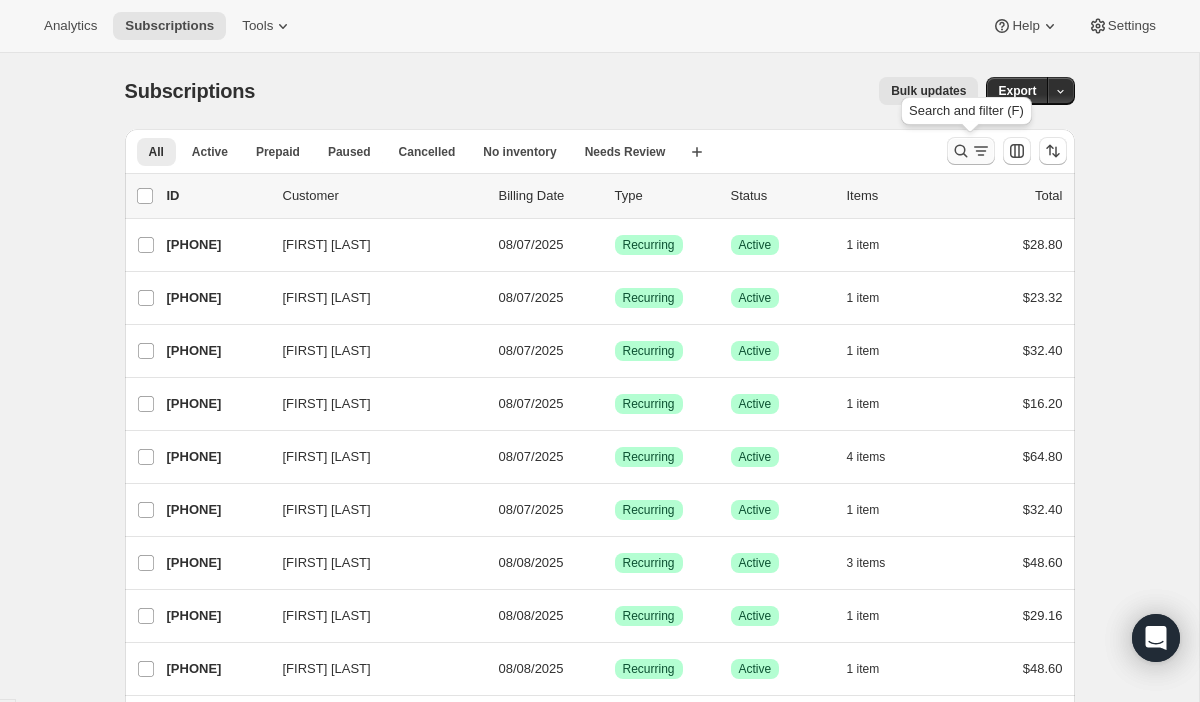 click 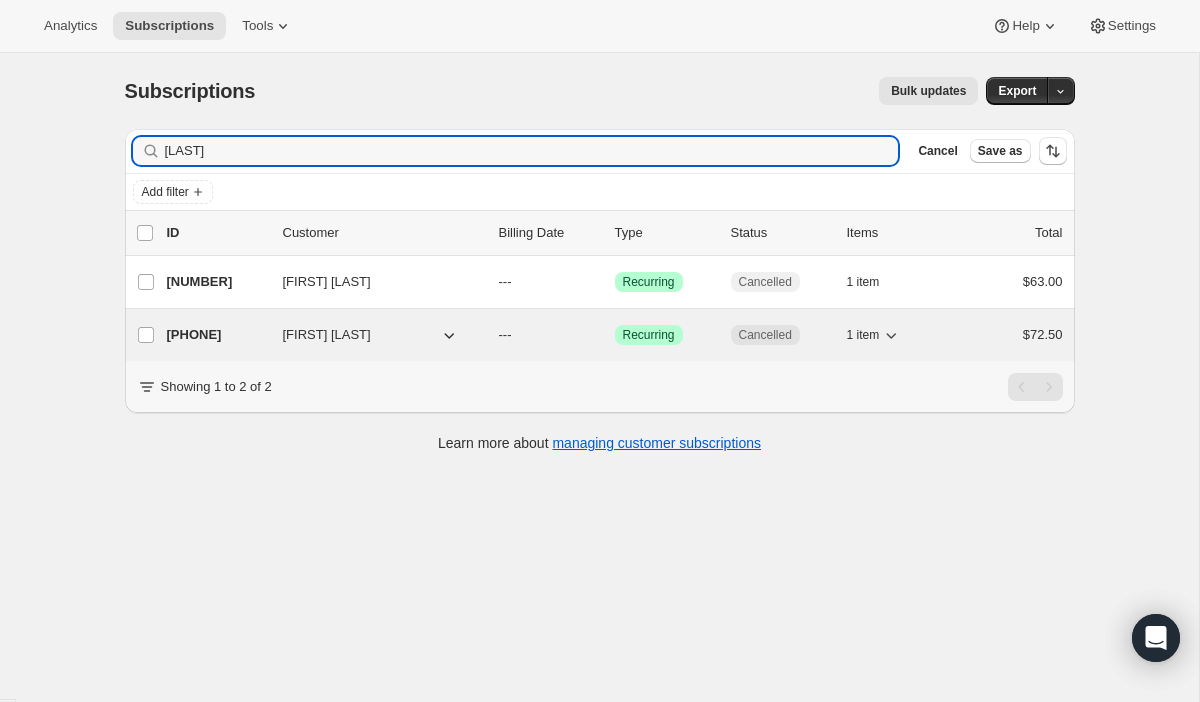 type on "[LAST]" 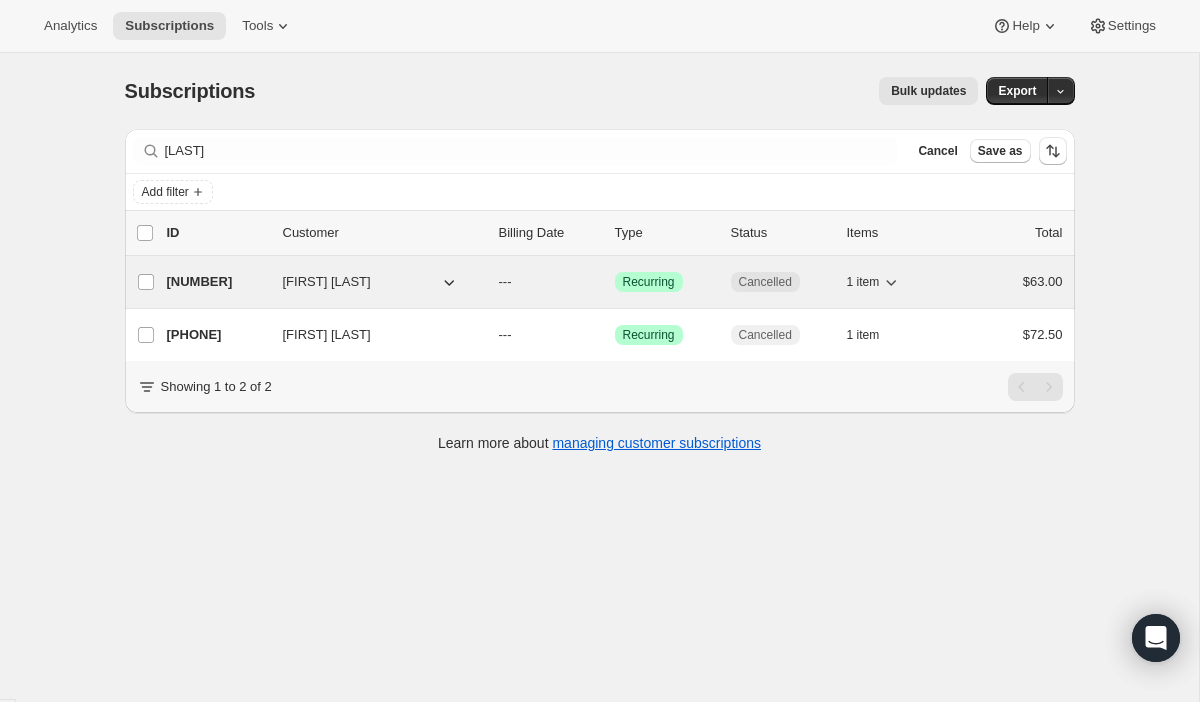 click on "[NUMBER]" at bounding box center [217, 282] 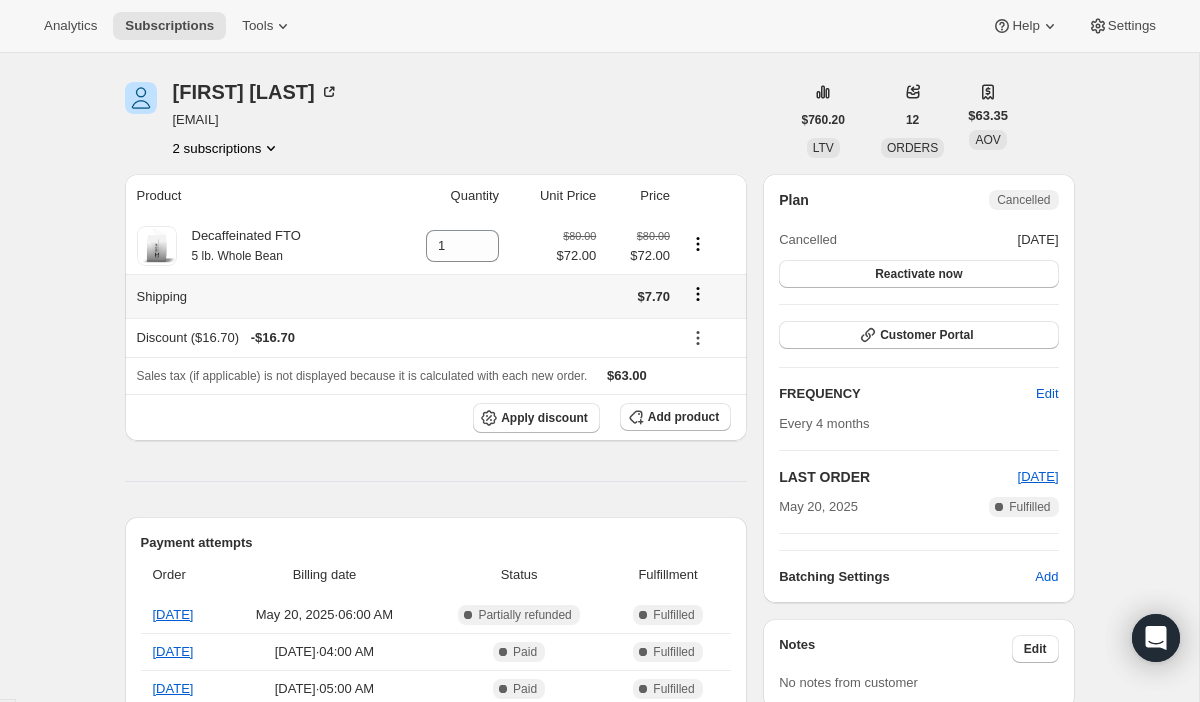 scroll, scrollTop: 68, scrollLeft: 0, axis: vertical 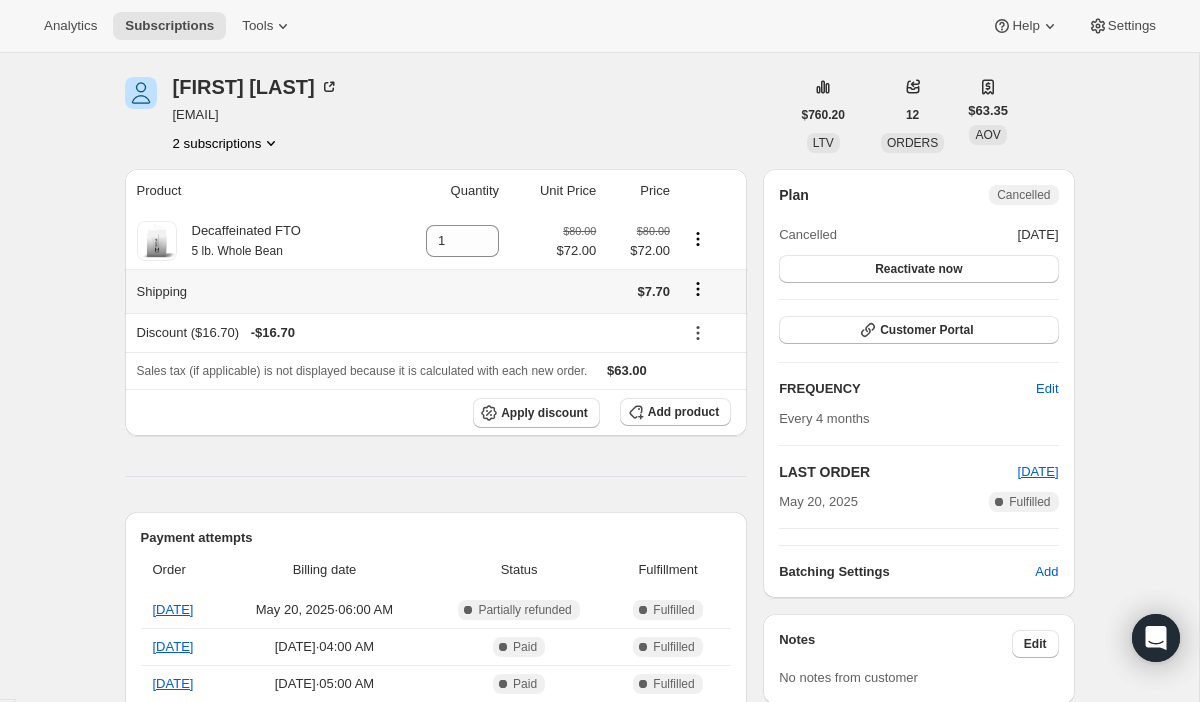 click 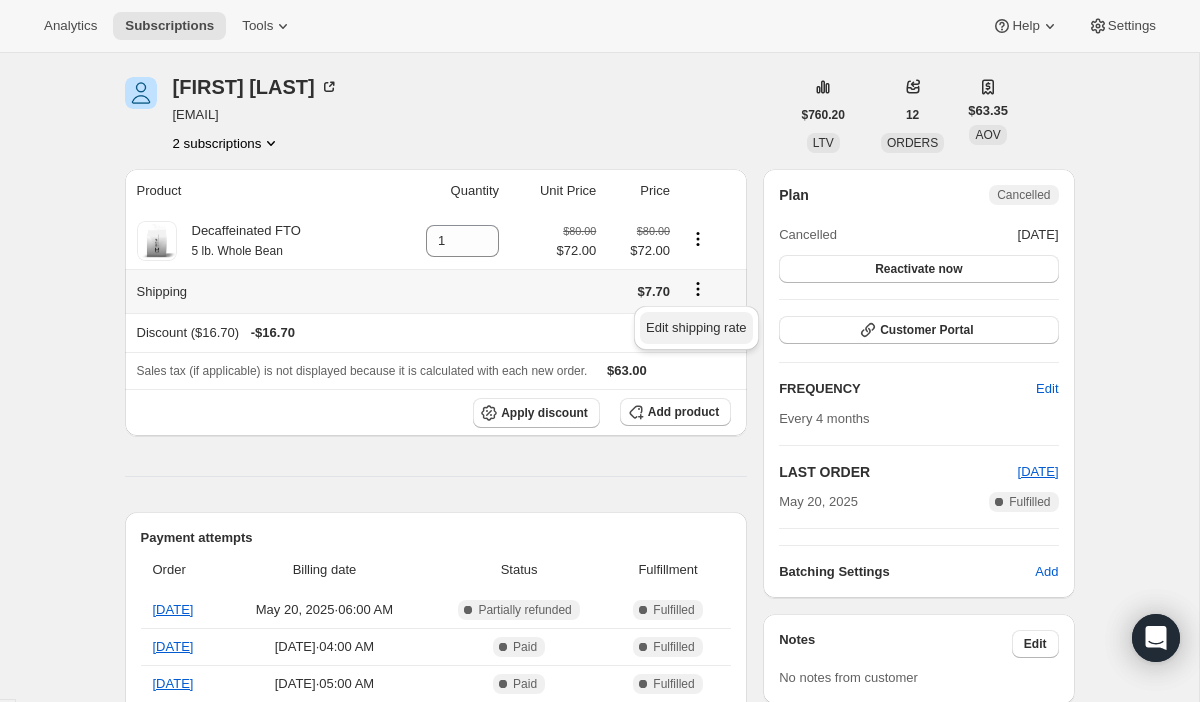 click on "Edit shipping rate" at bounding box center [696, 328] 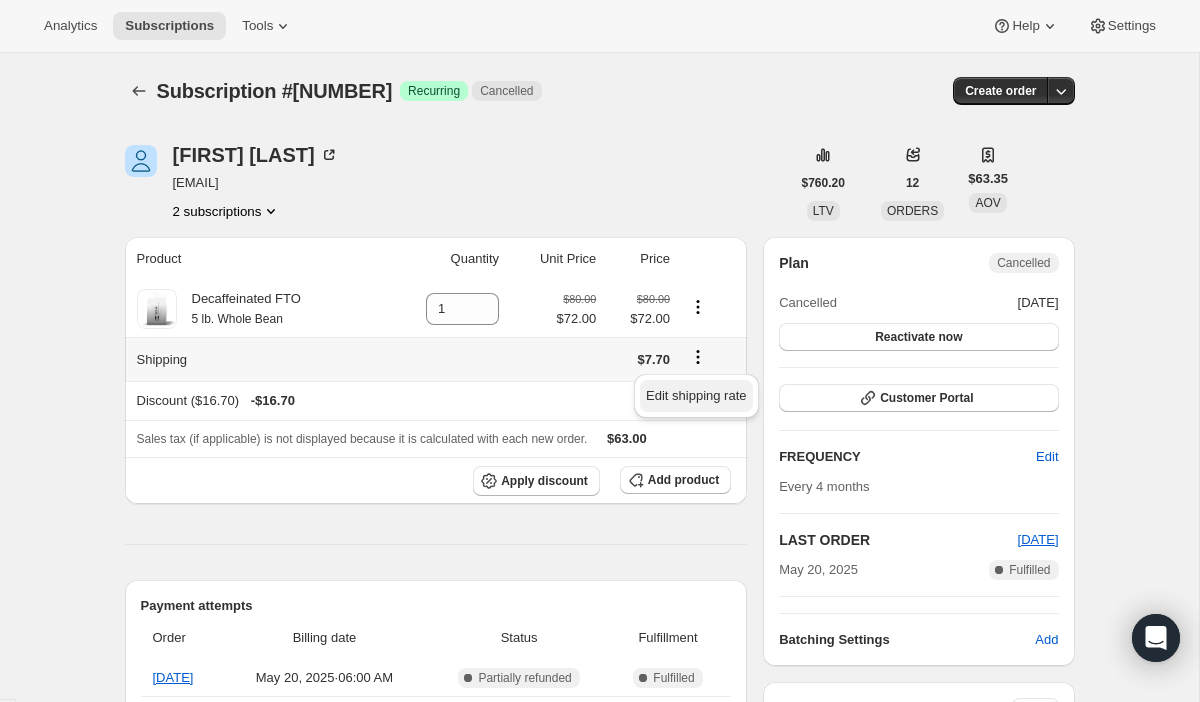 scroll, scrollTop: 68, scrollLeft: 0, axis: vertical 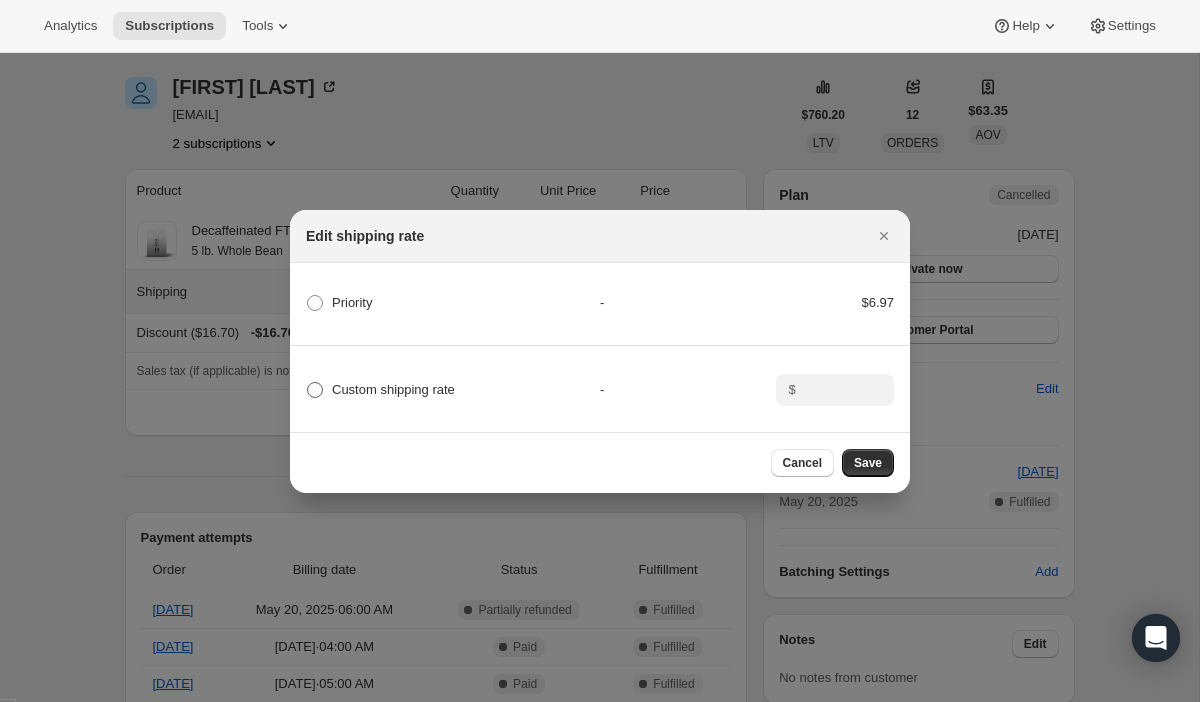 click on "Custom shipping rate" at bounding box center (393, 389) 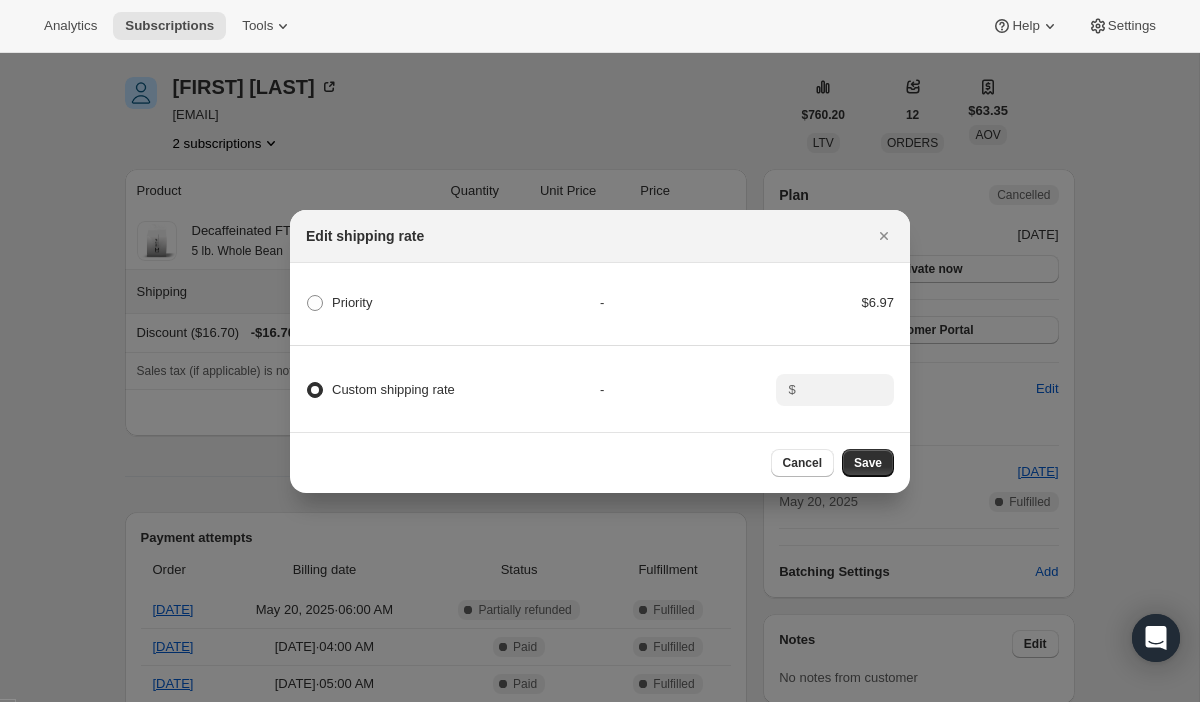 radio on "true" 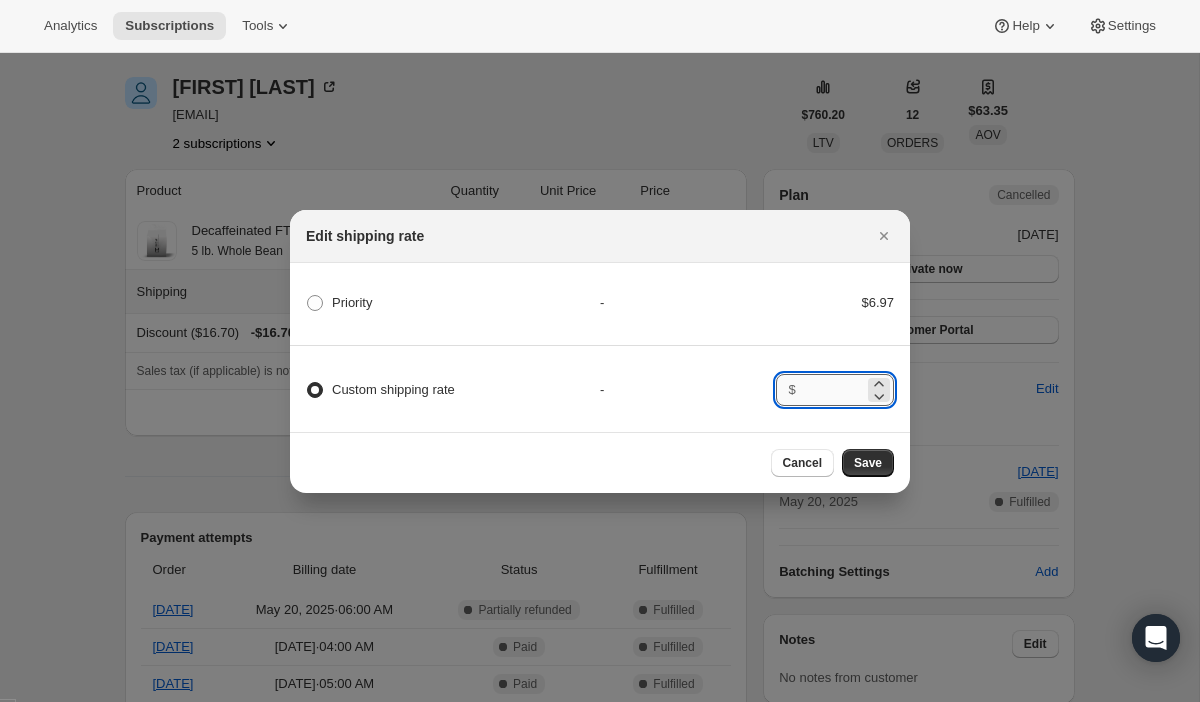 click at bounding box center [833, 390] 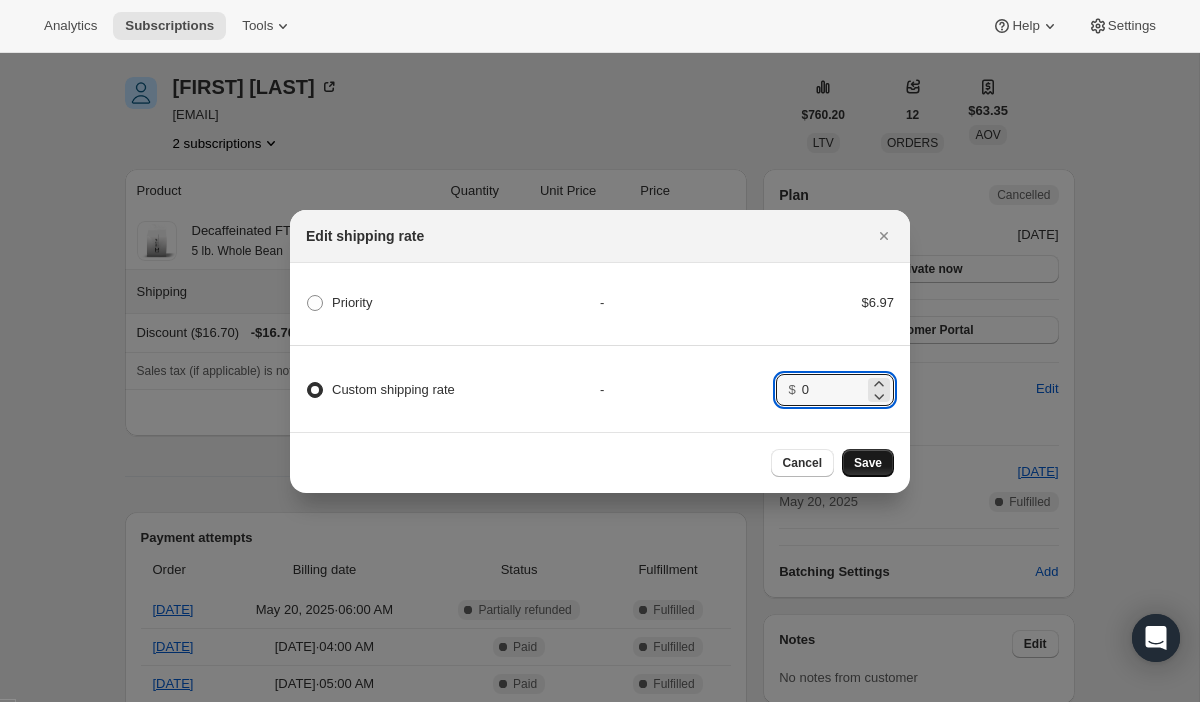 type on "0" 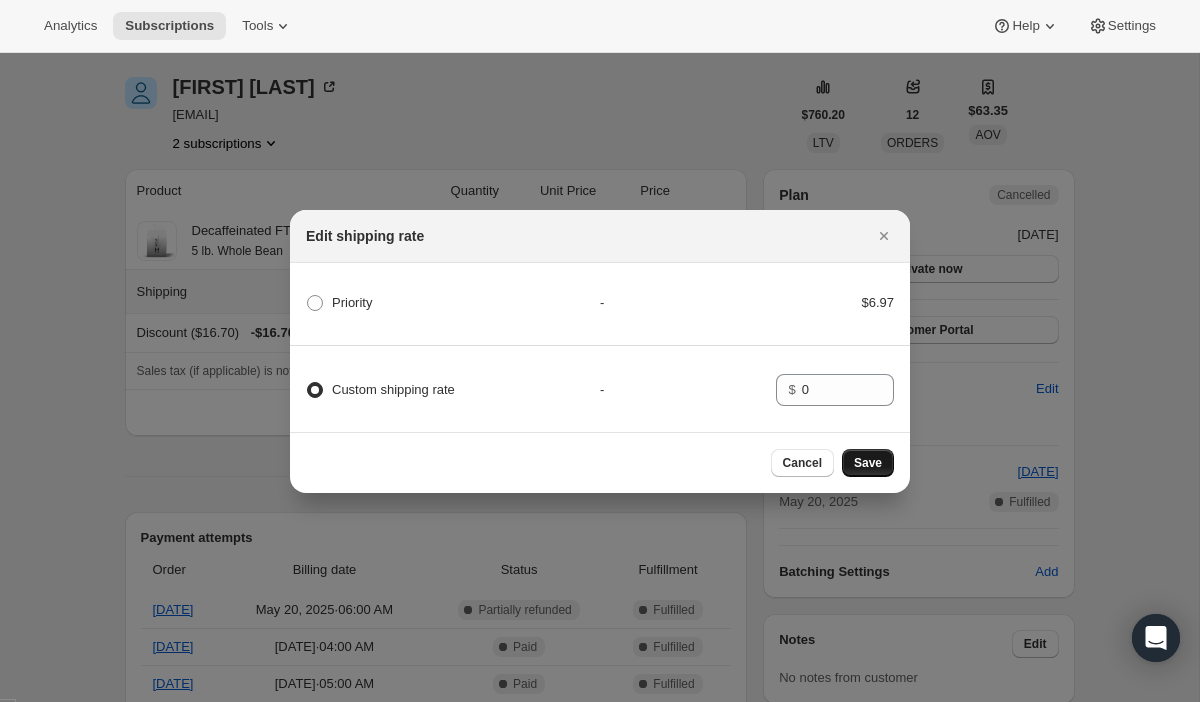 click on "Save" at bounding box center (868, 463) 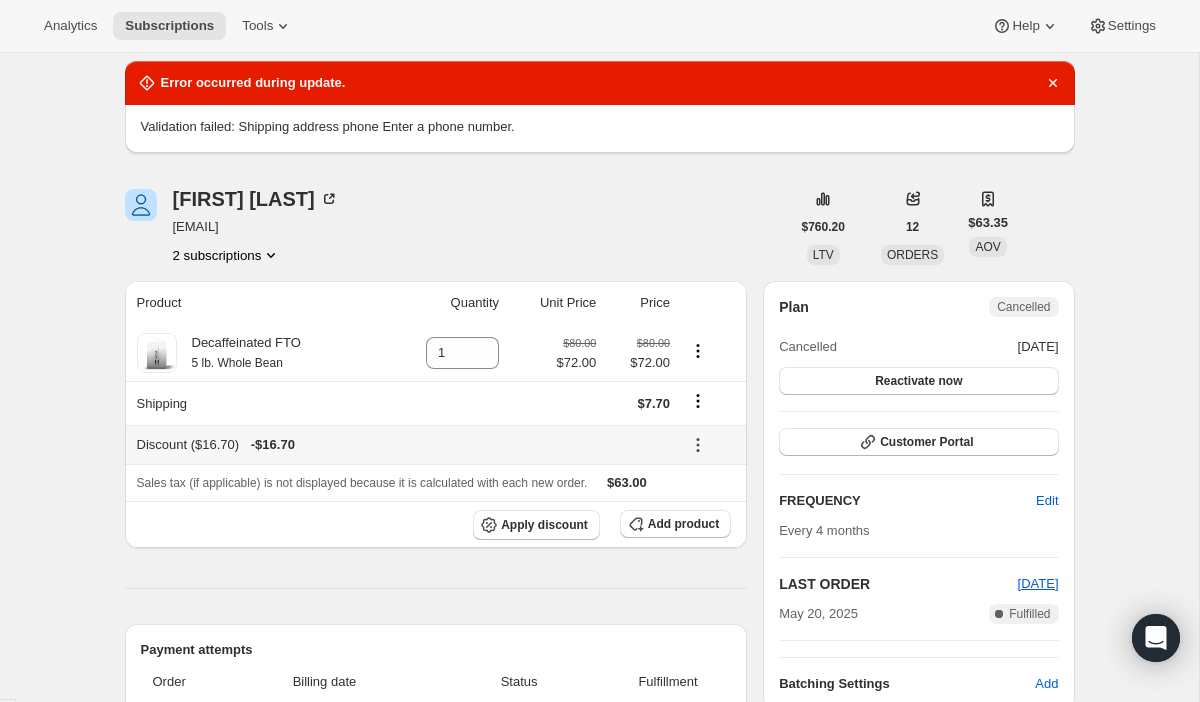 click 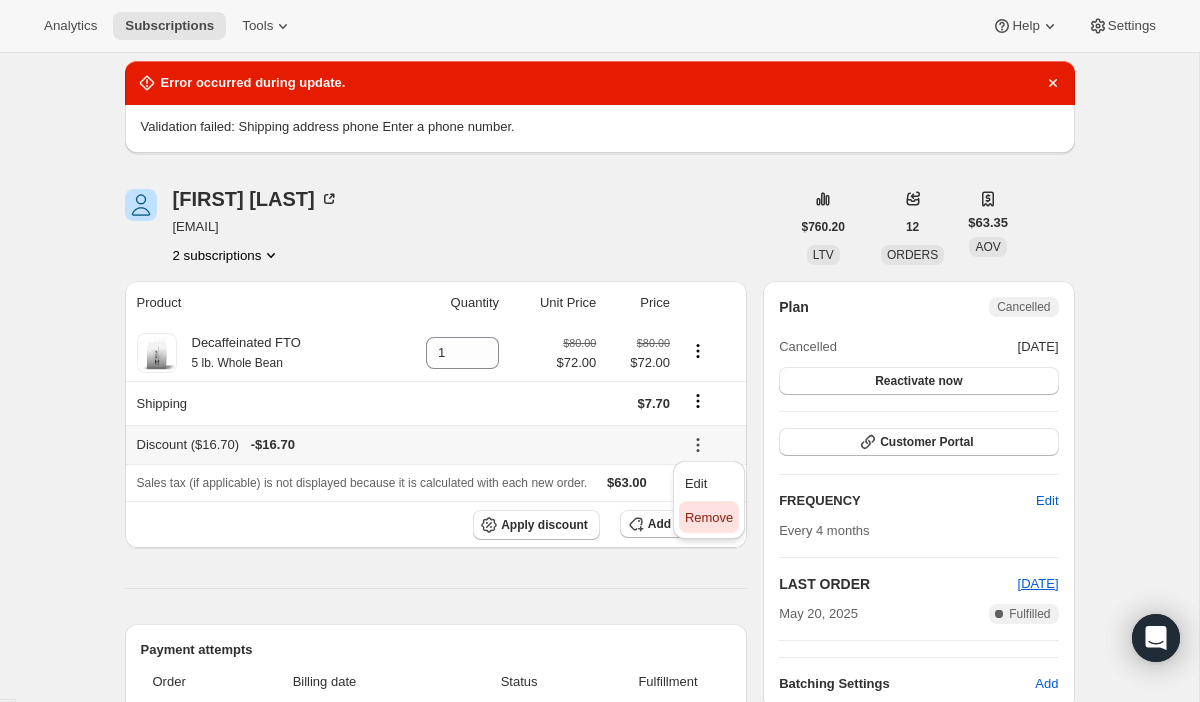 click on "Remove" at bounding box center (709, 518) 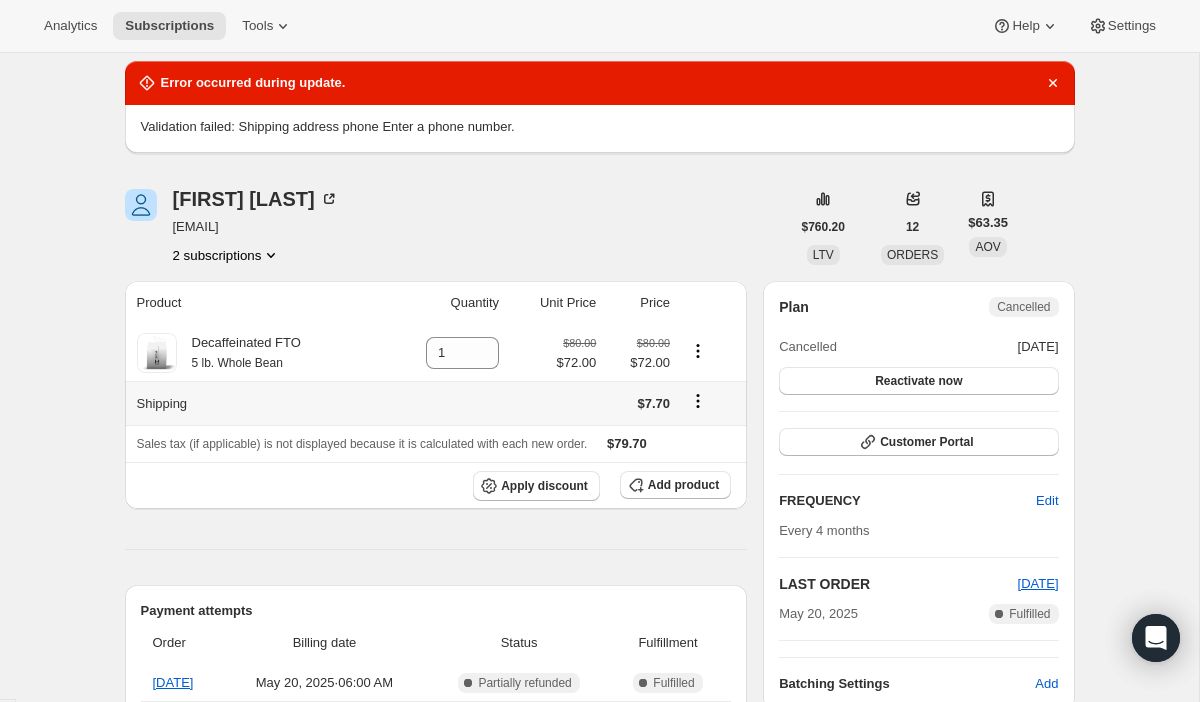 click 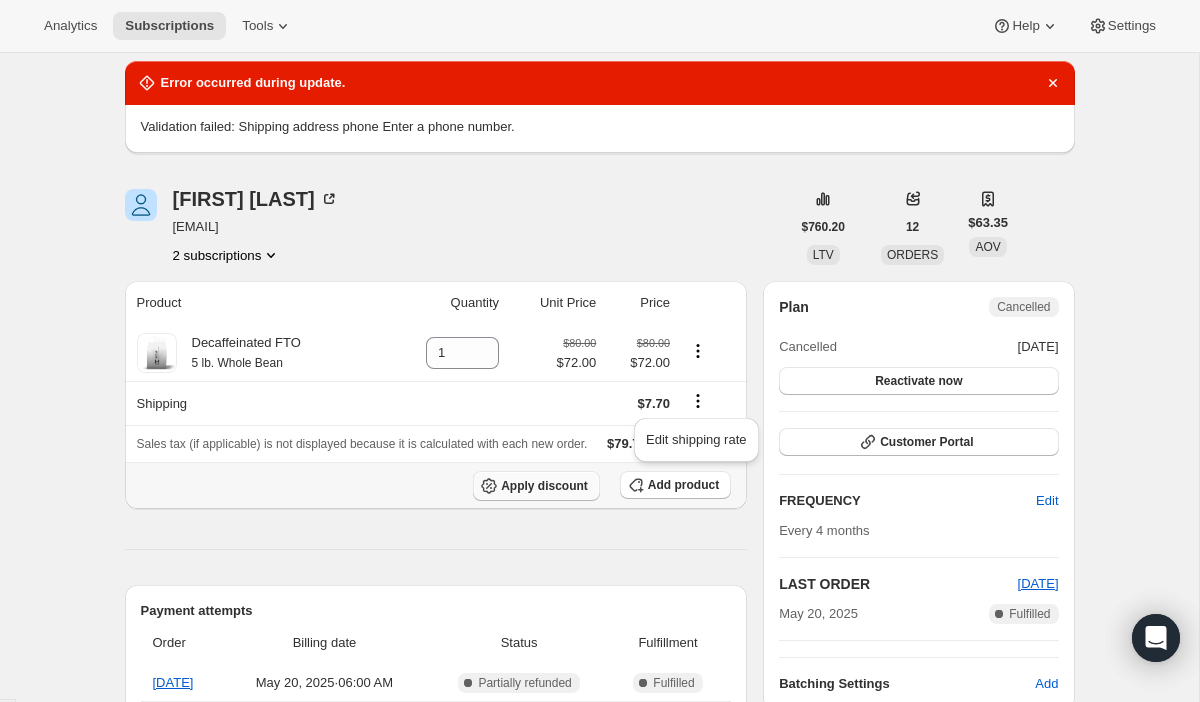click on "Apply discount" at bounding box center (536, 486) 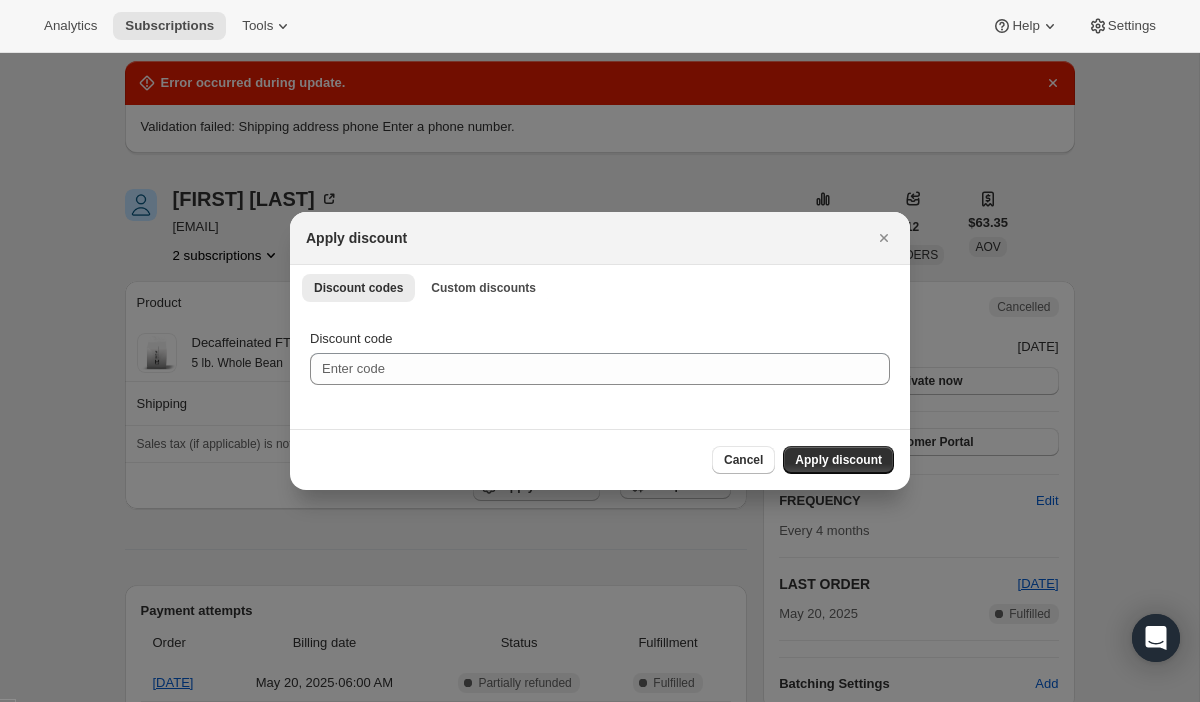scroll, scrollTop: 0, scrollLeft: 0, axis: both 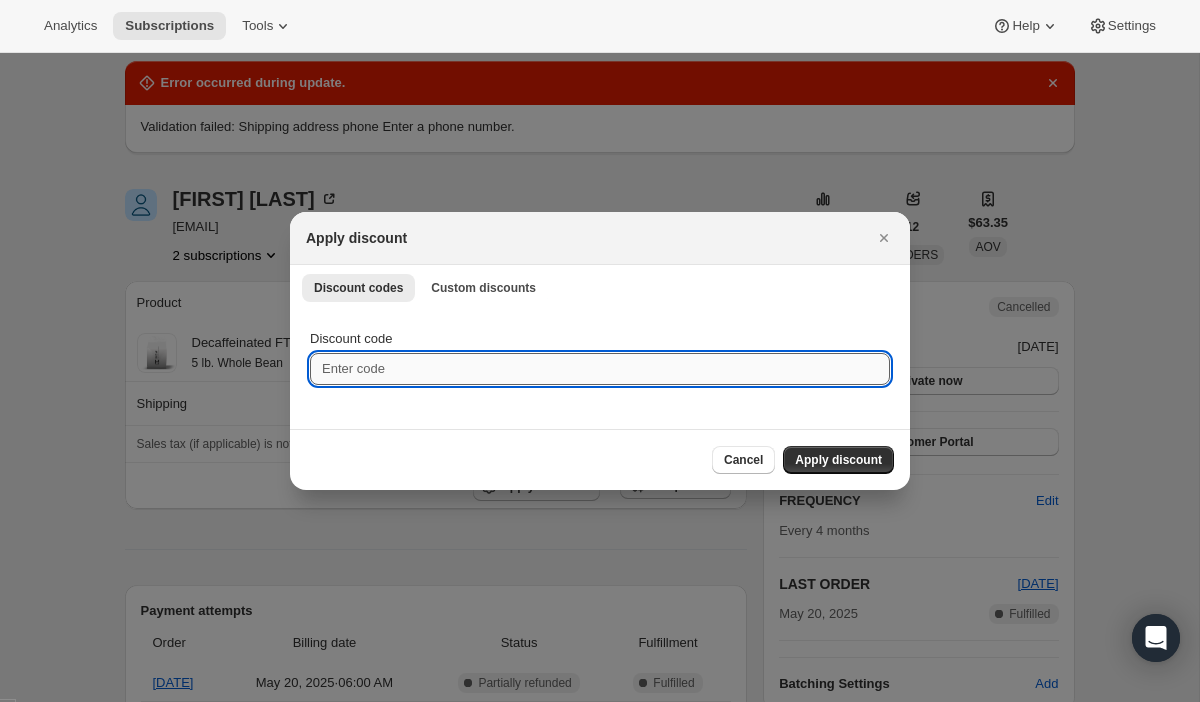 click on "Discount code" at bounding box center (600, 369) 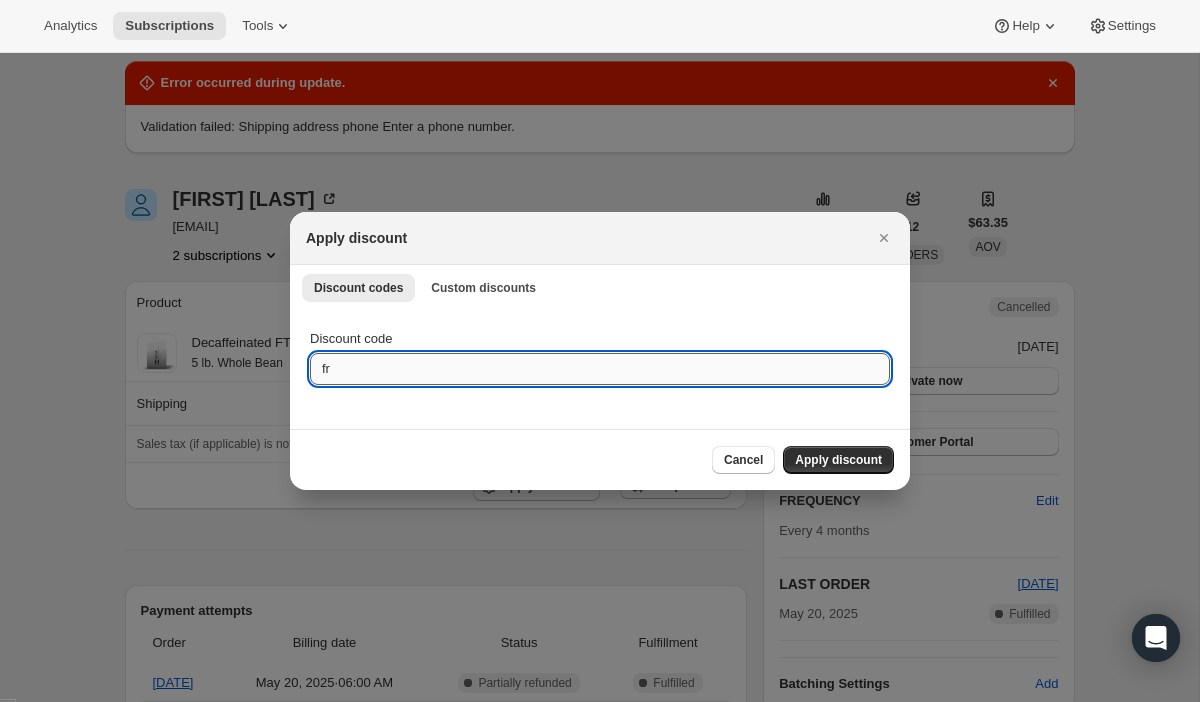 type on "f" 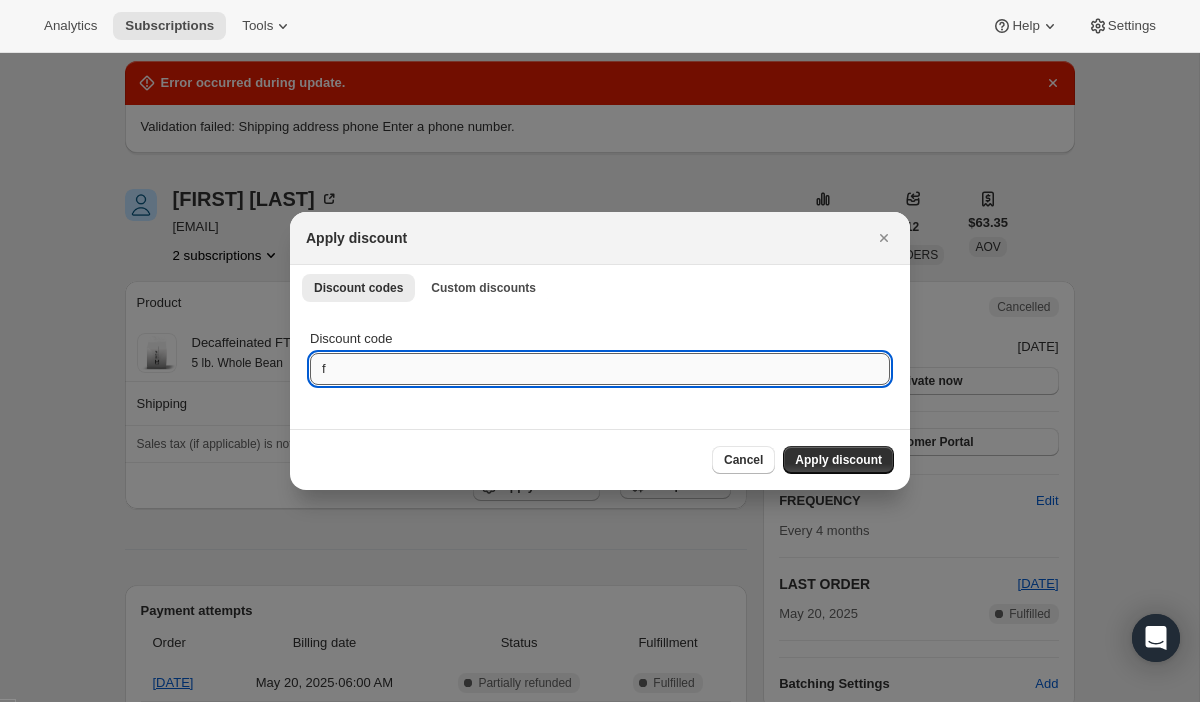 type 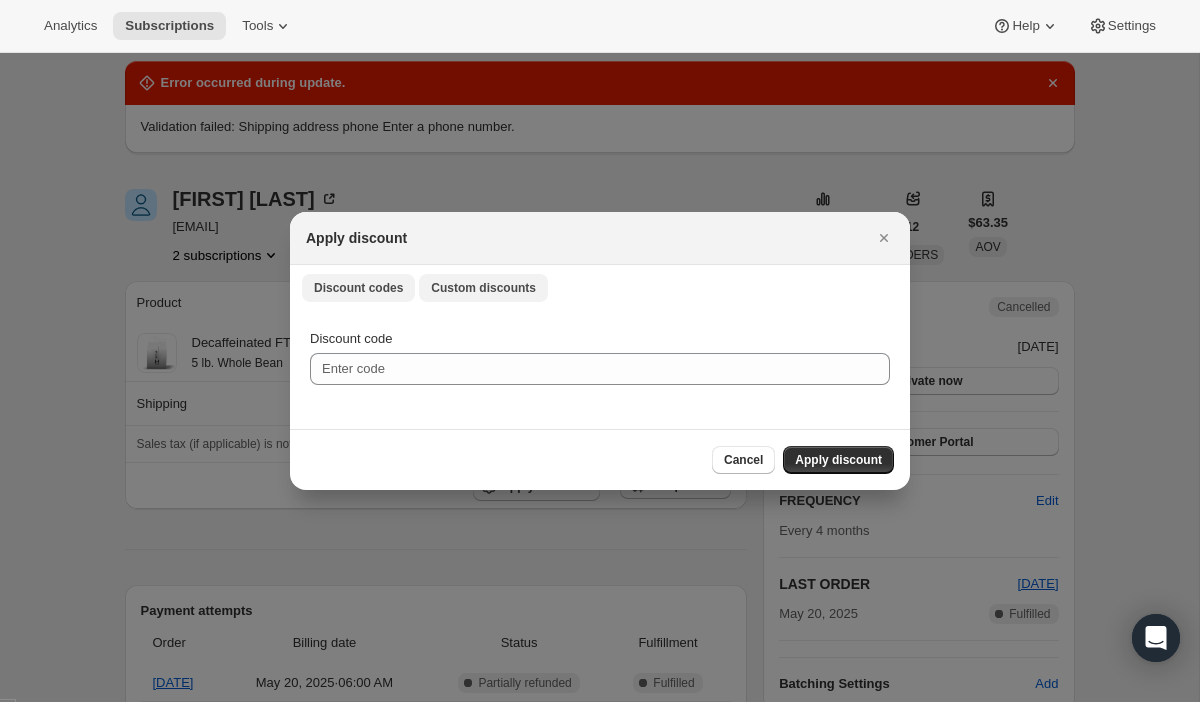 click on "Custom discounts" at bounding box center (483, 288) 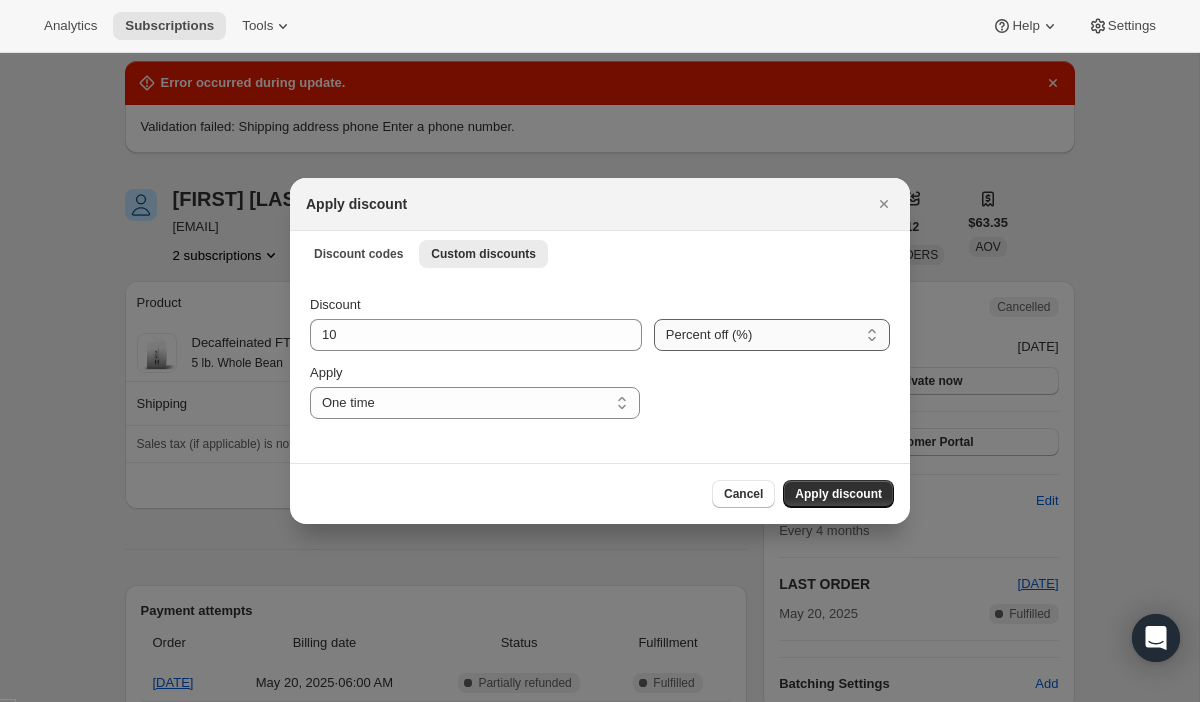 click on "Percent off (%) Amount off ($)" at bounding box center (772, 335) 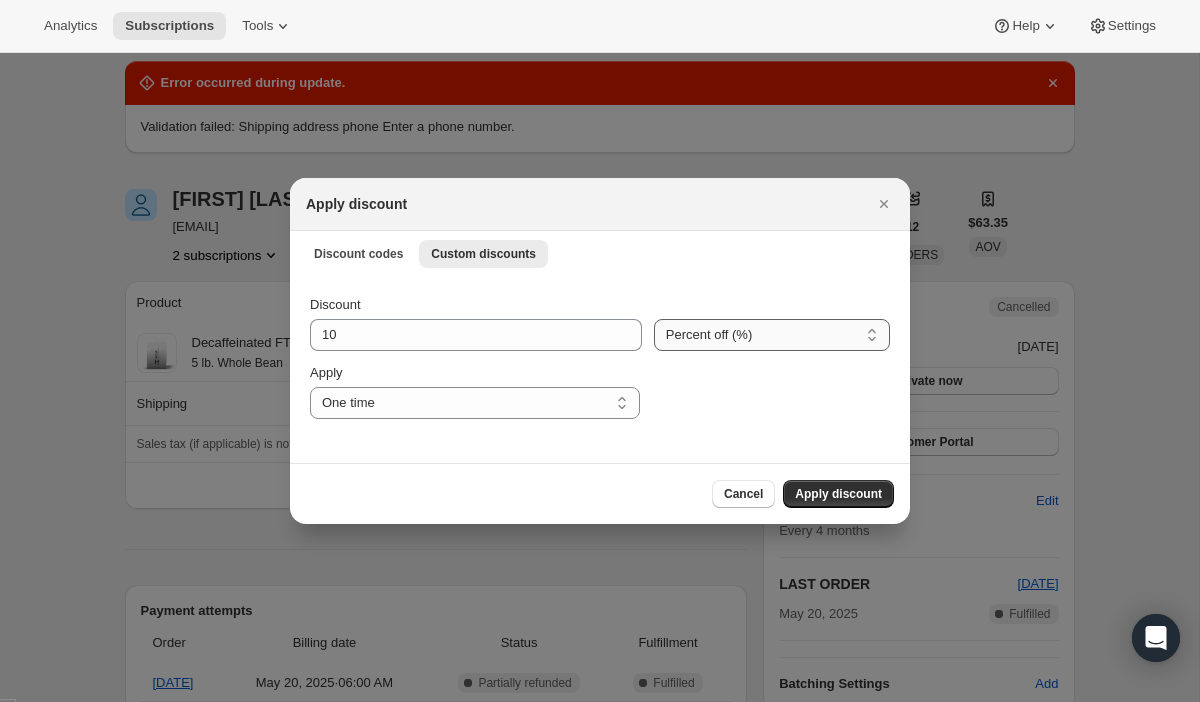 select on "fixed" 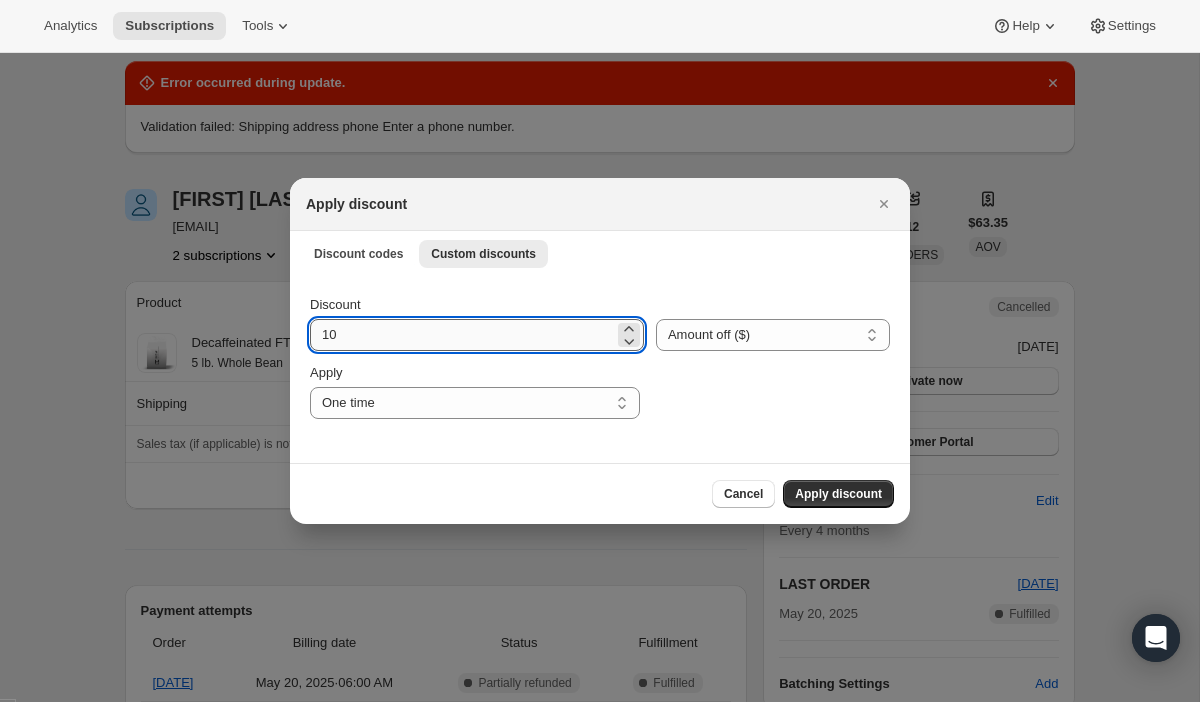 click on "10" at bounding box center [462, 335] 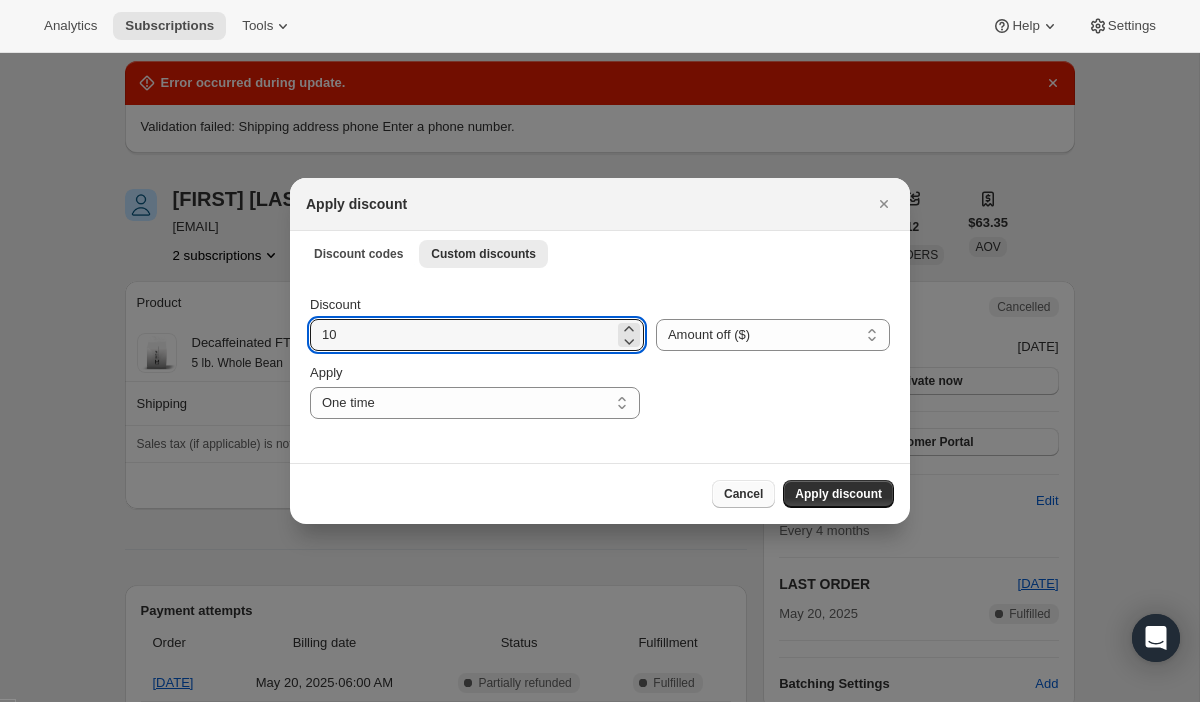 click on "Cancel" at bounding box center [743, 494] 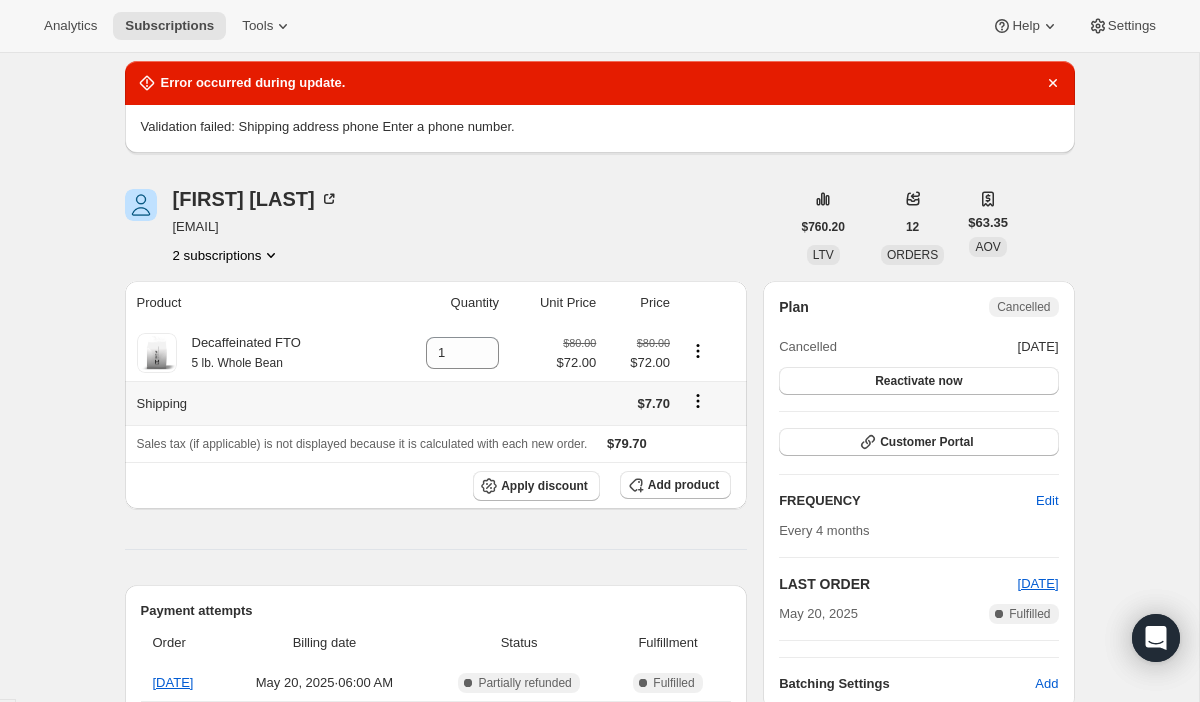click 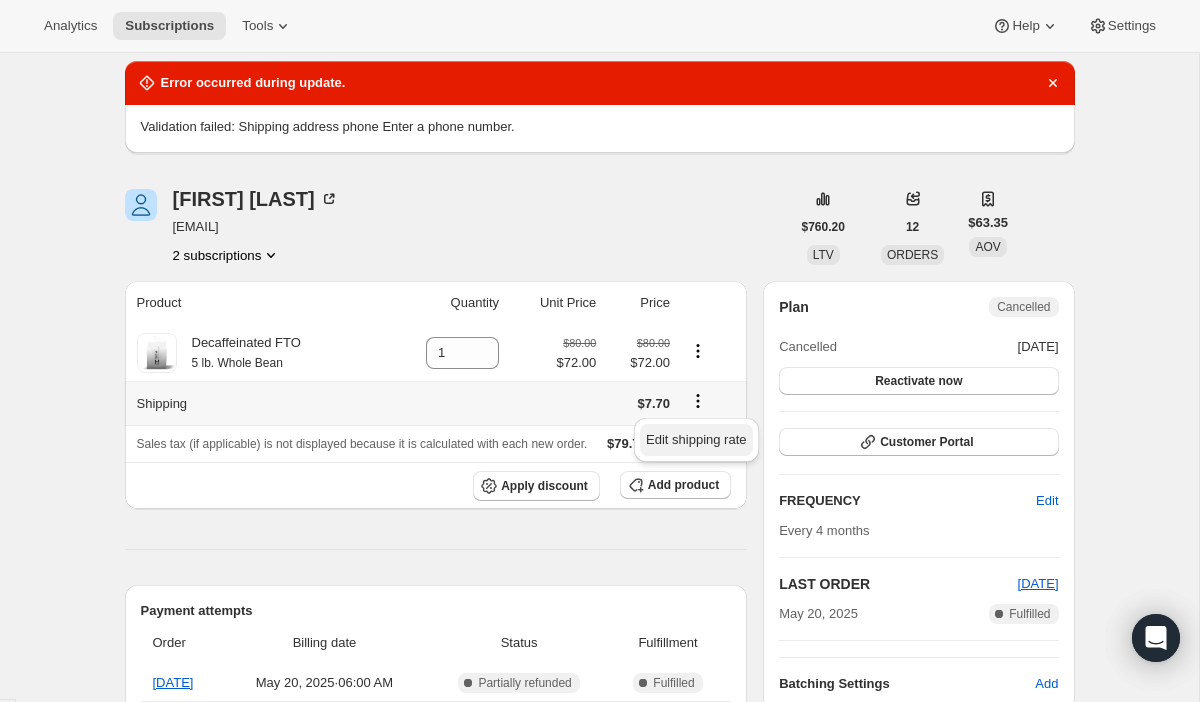 click on "Edit shipping rate" at bounding box center (696, 439) 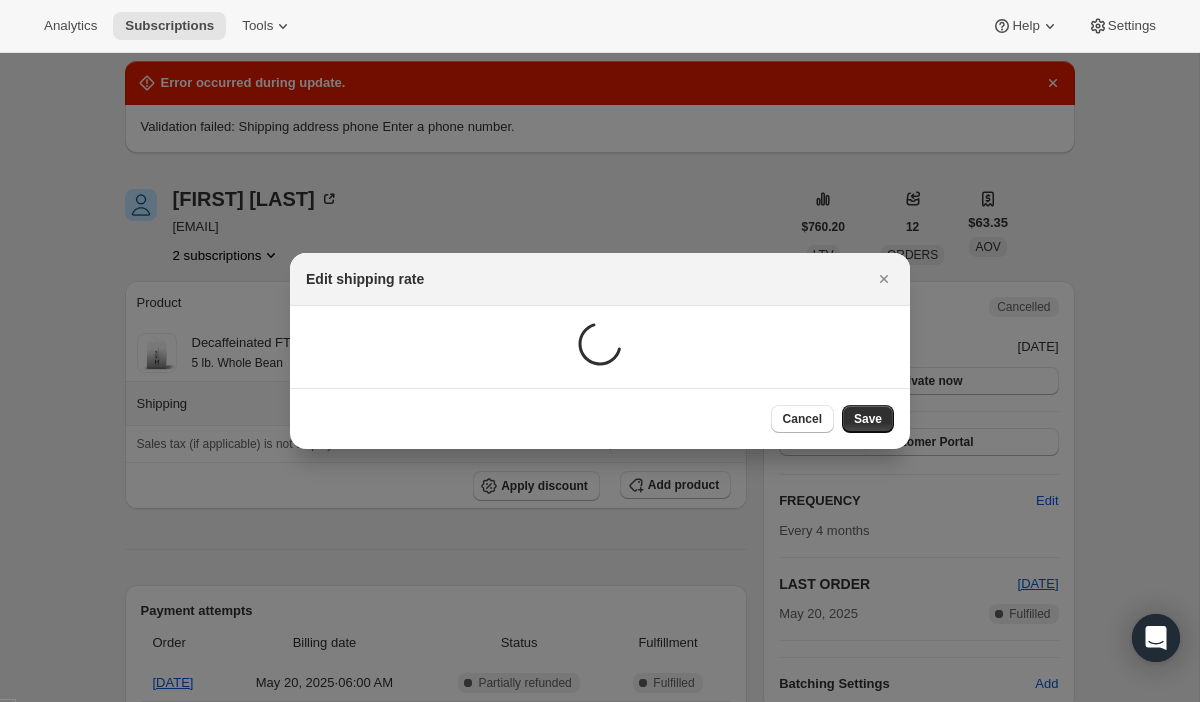 scroll, scrollTop: 0, scrollLeft: 0, axis: both 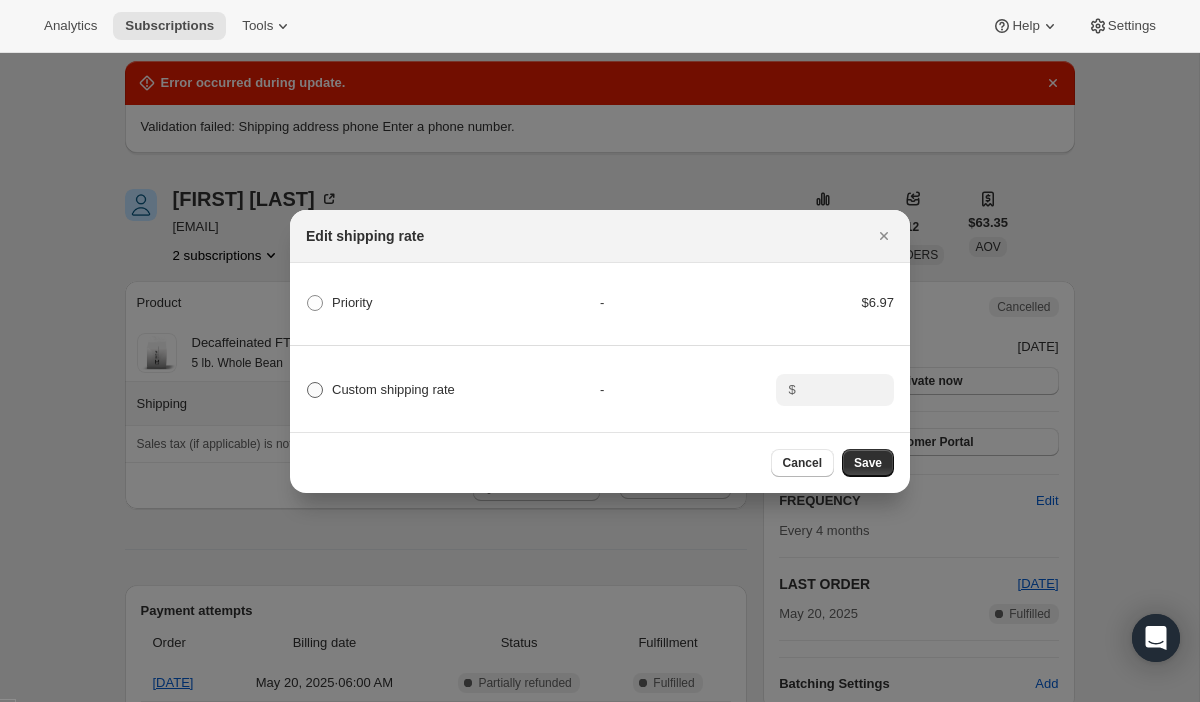 click on "Custom shipping rate" at bounding box center (393, 389) 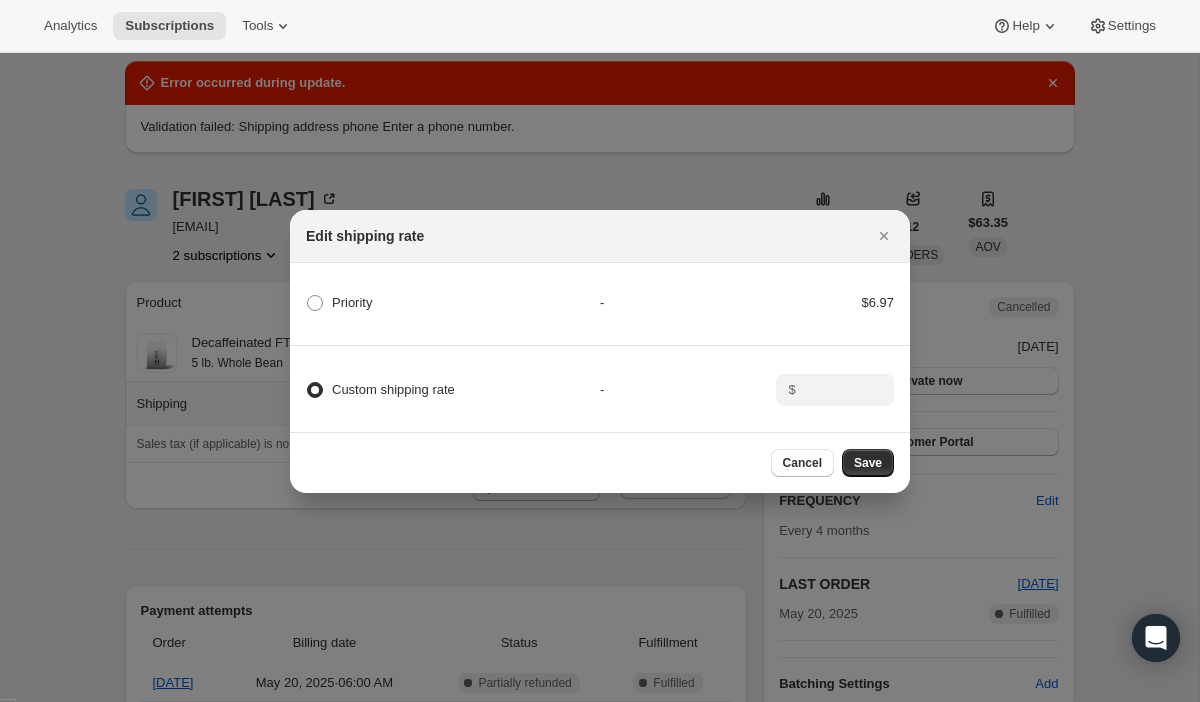 radio on "true" 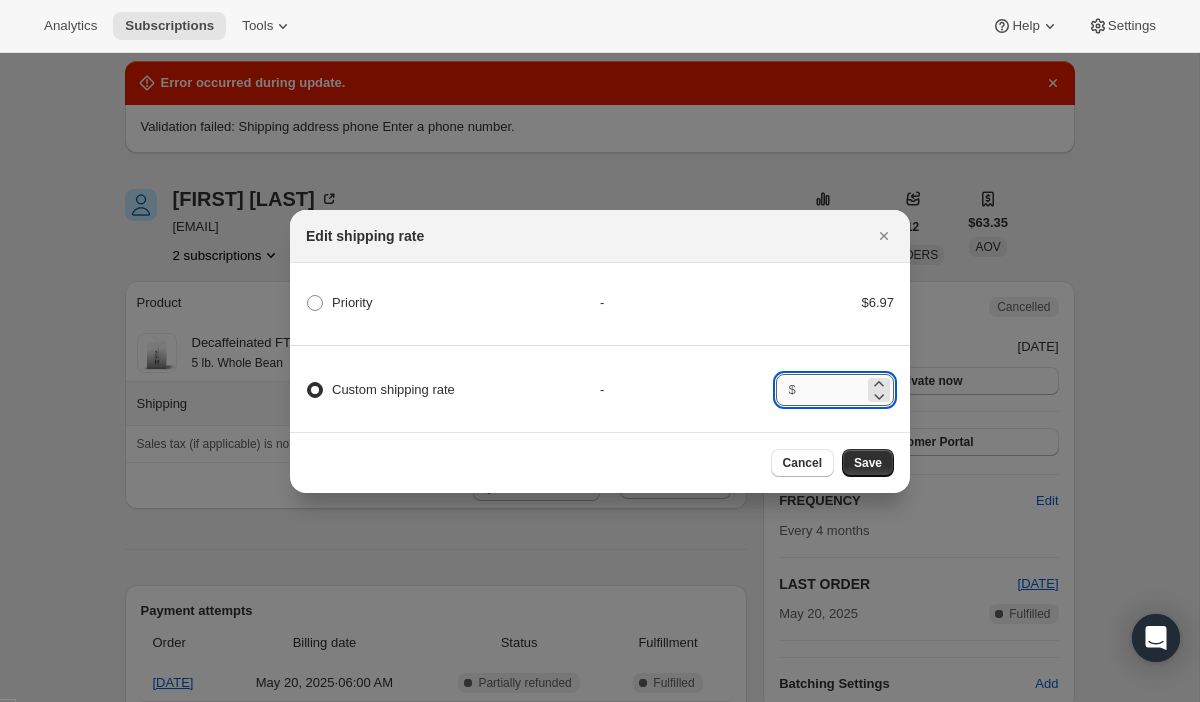 click at bounding box center [833, 390] 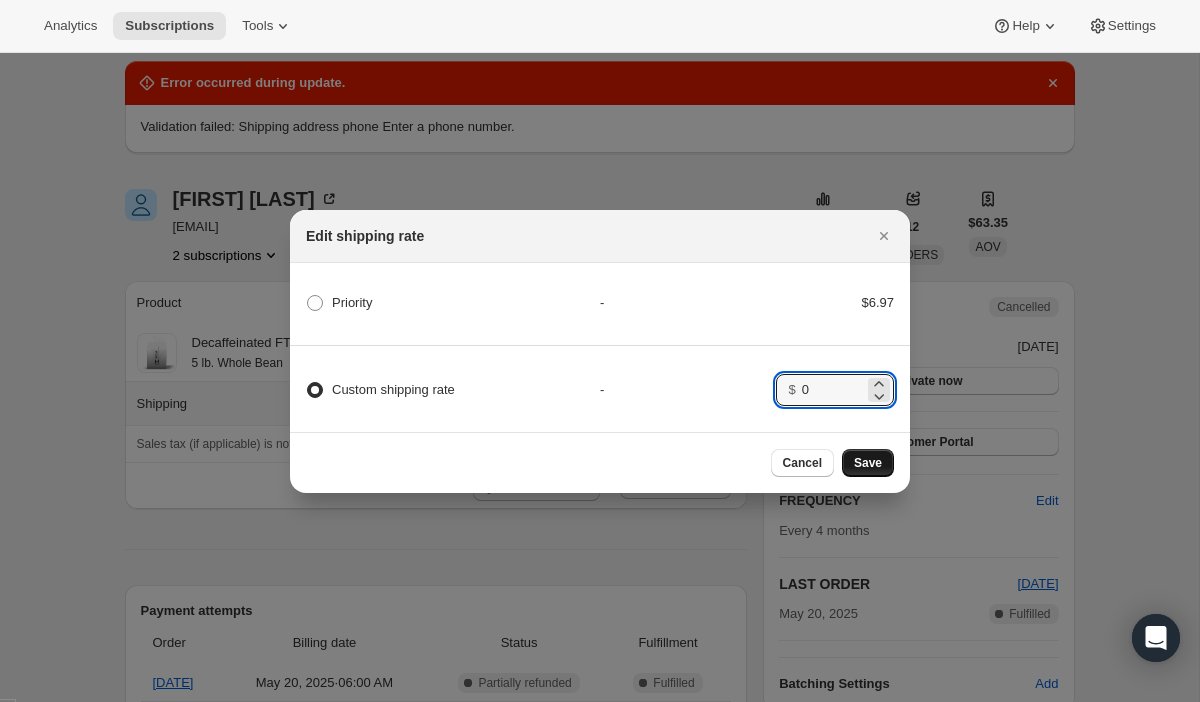 type on "0" 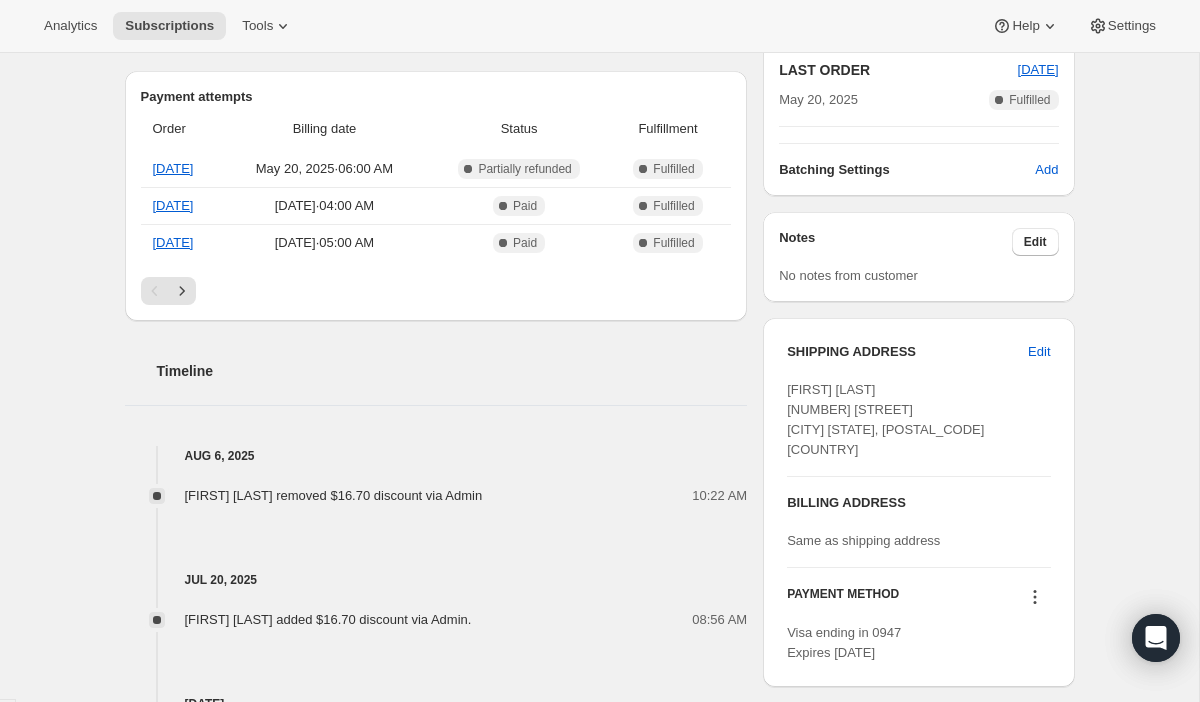 scroll, scrollTop: 695, scrollLeft: 0, axis: vertical 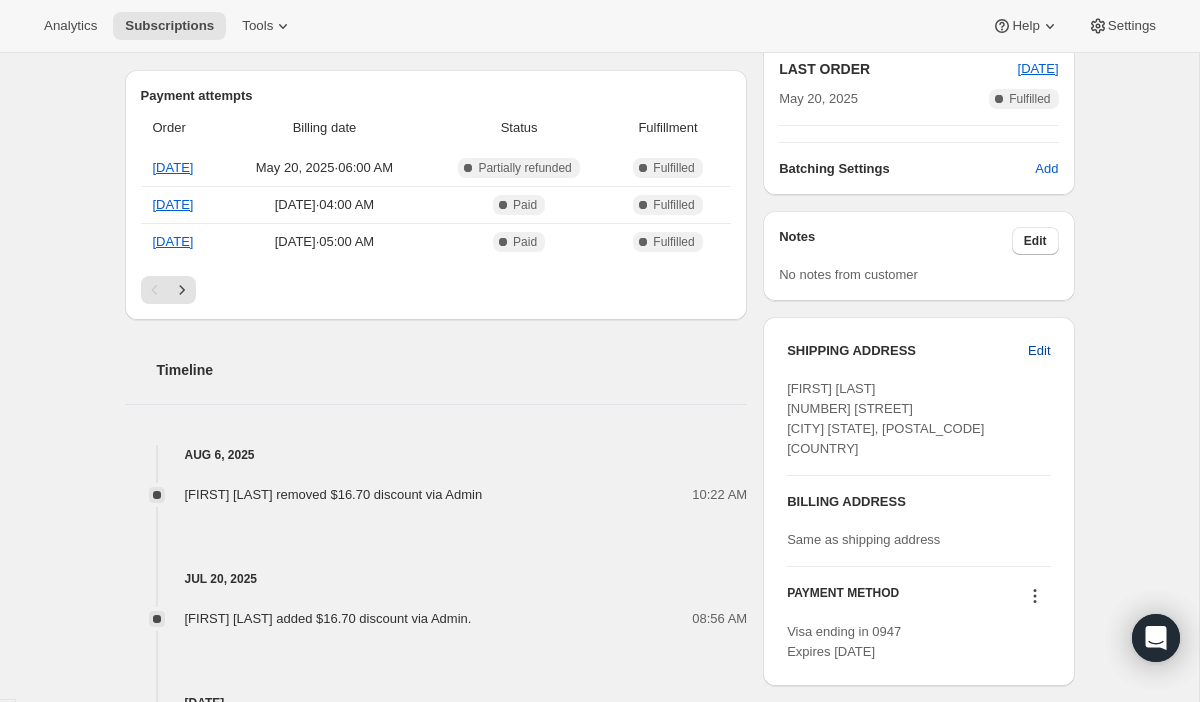 click on "Edit" at bounding box center [1039, 351] 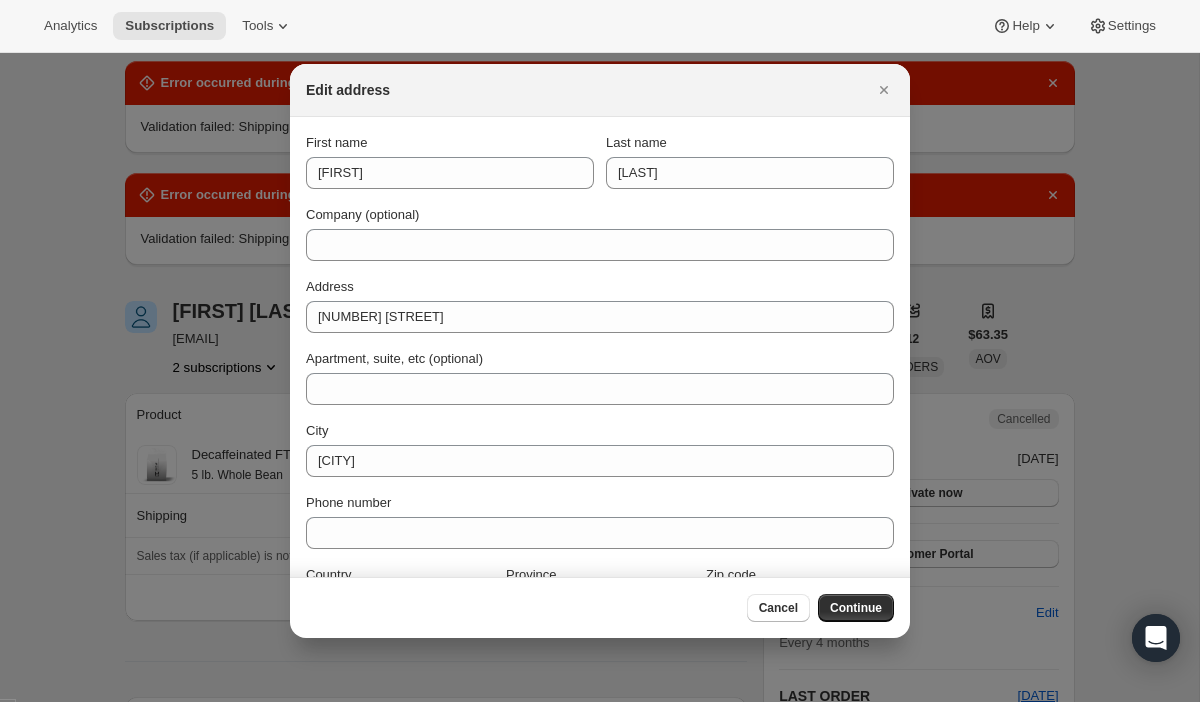 scroll, scrollTop: 695, scrollLeft: 0, axis: vertical 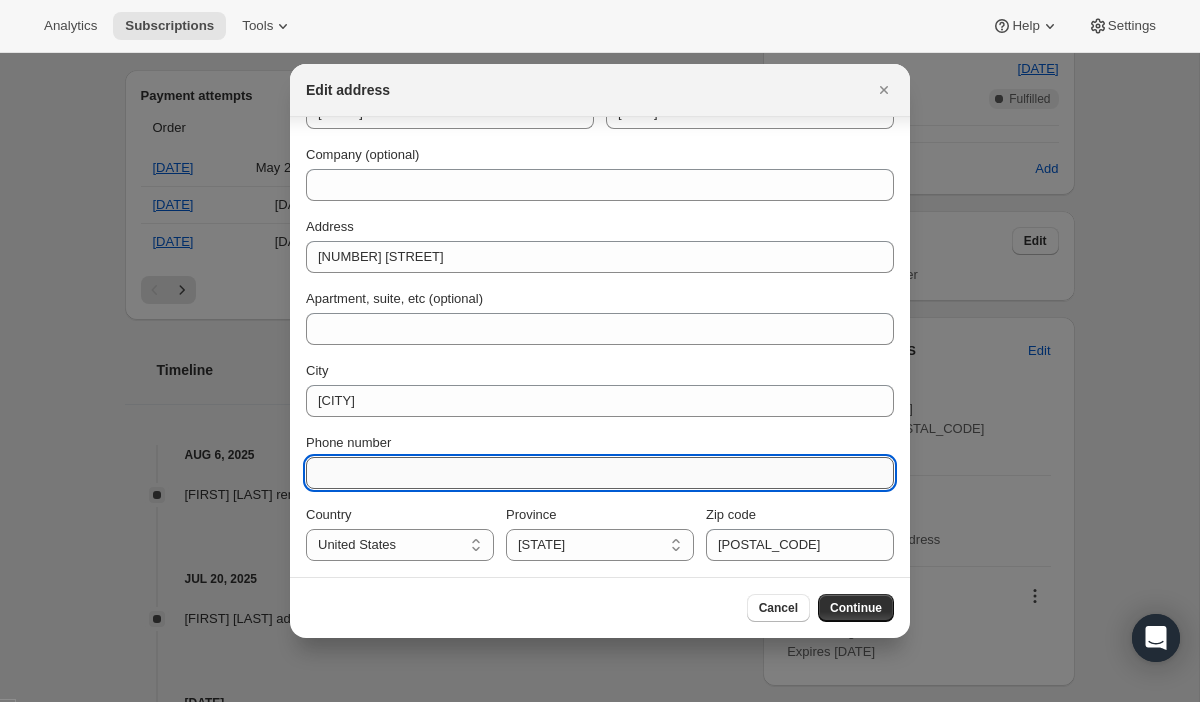 click on "Phone number" at bounding box center [600, 473] 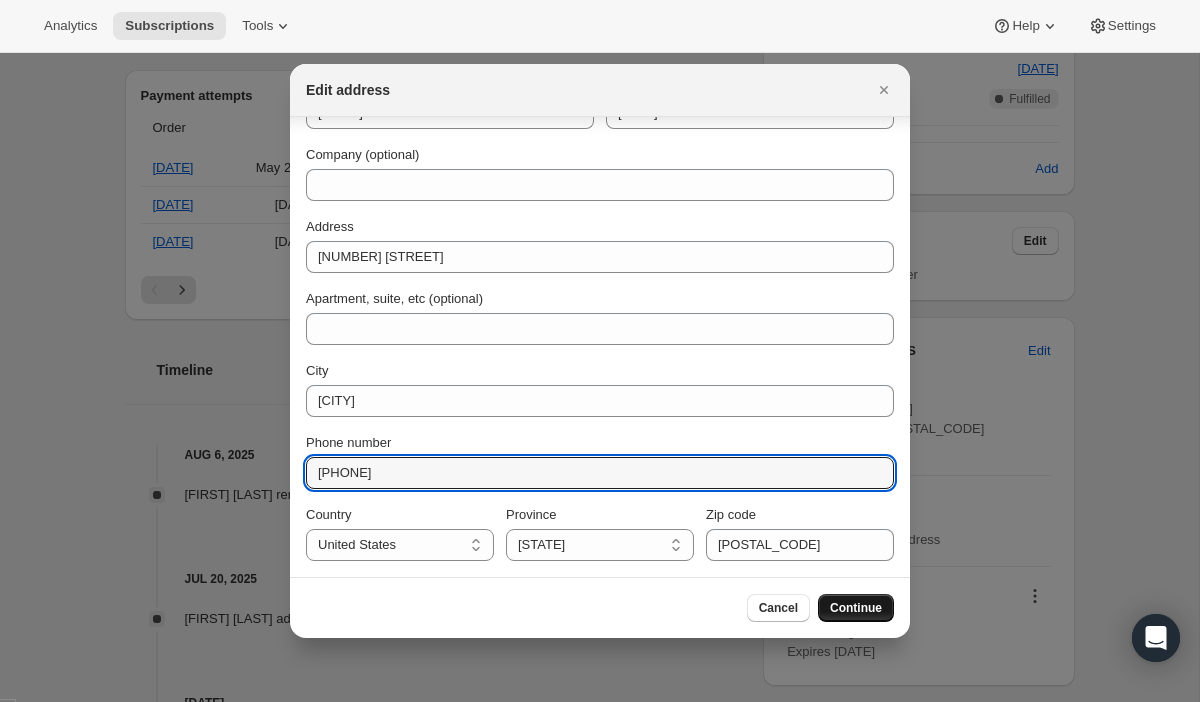 type on "‪[PHONE]‬" 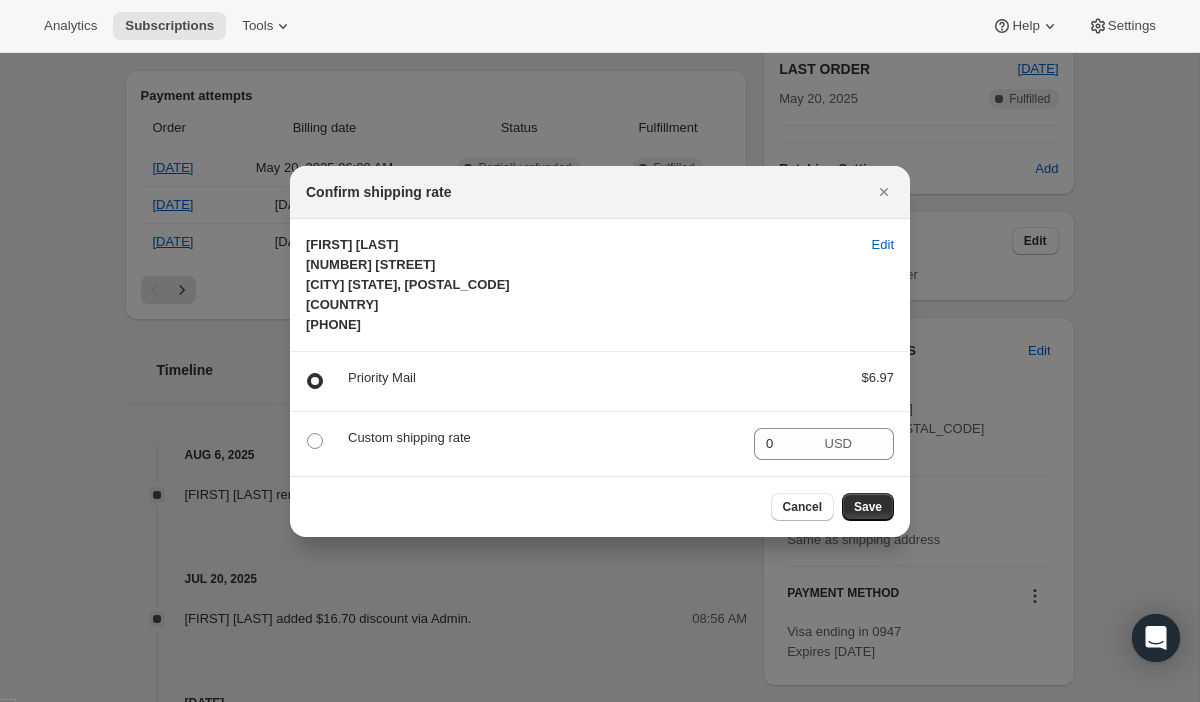 scroll, scrollTop: 0, scrollLeft: 0, axis: both 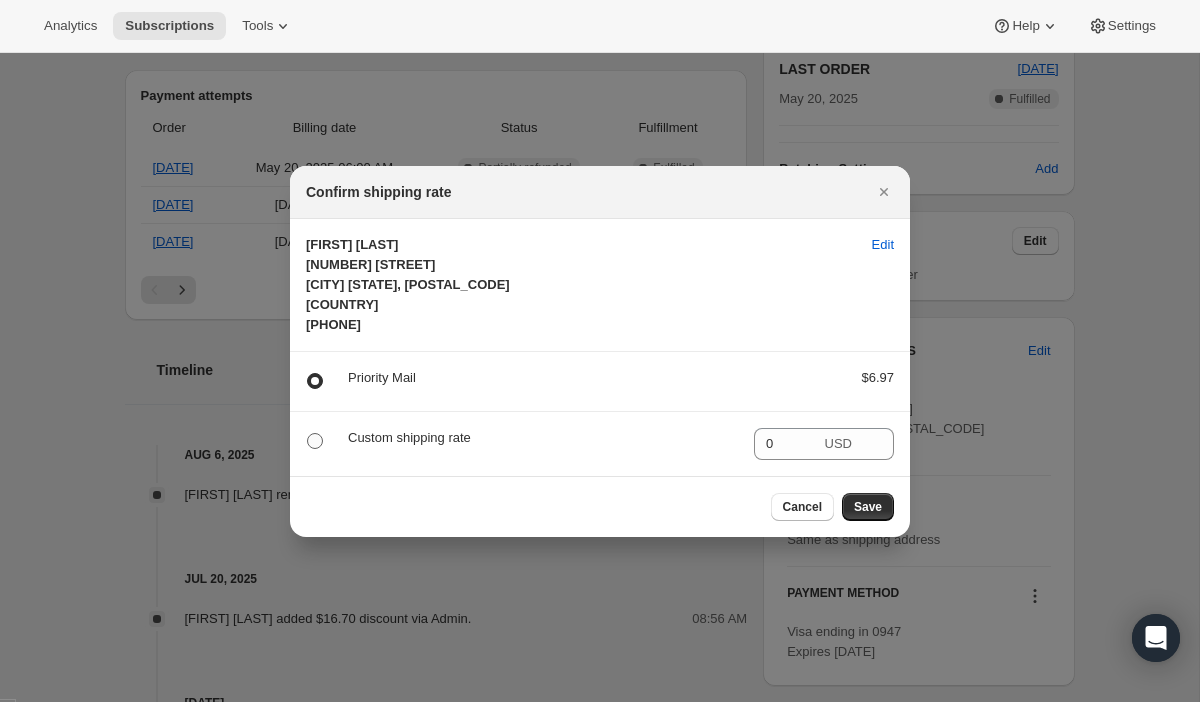 click at bounding box center [315, 441] 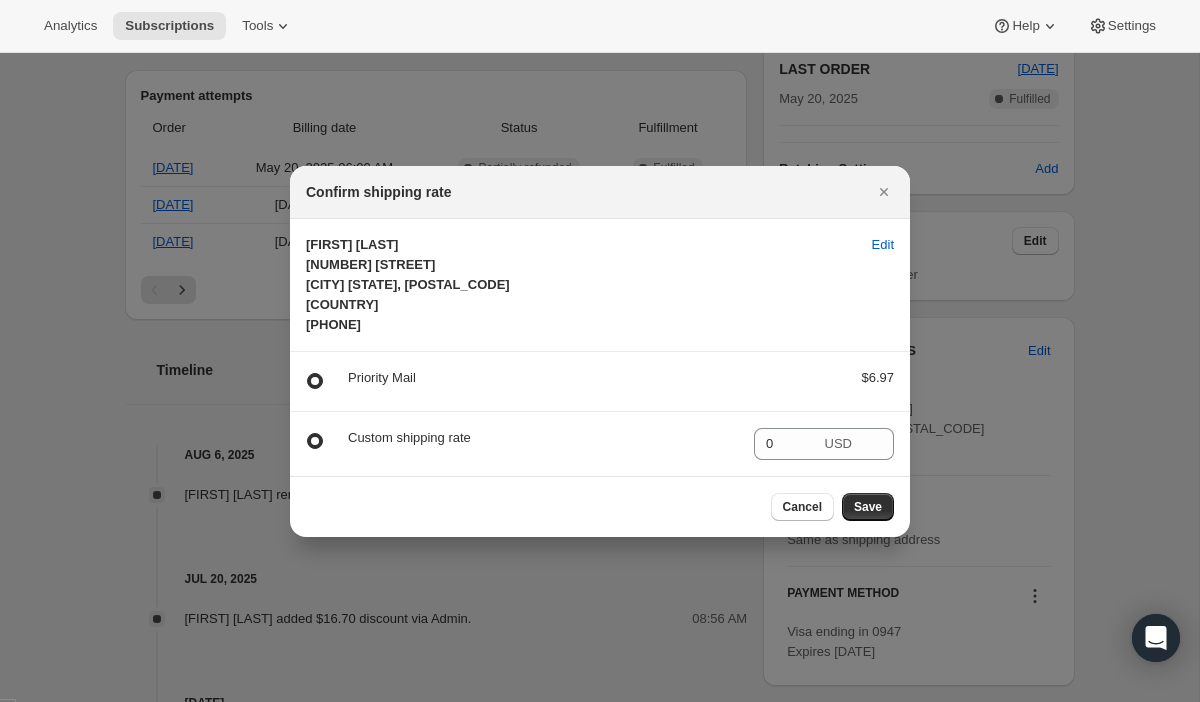 radio on "false" 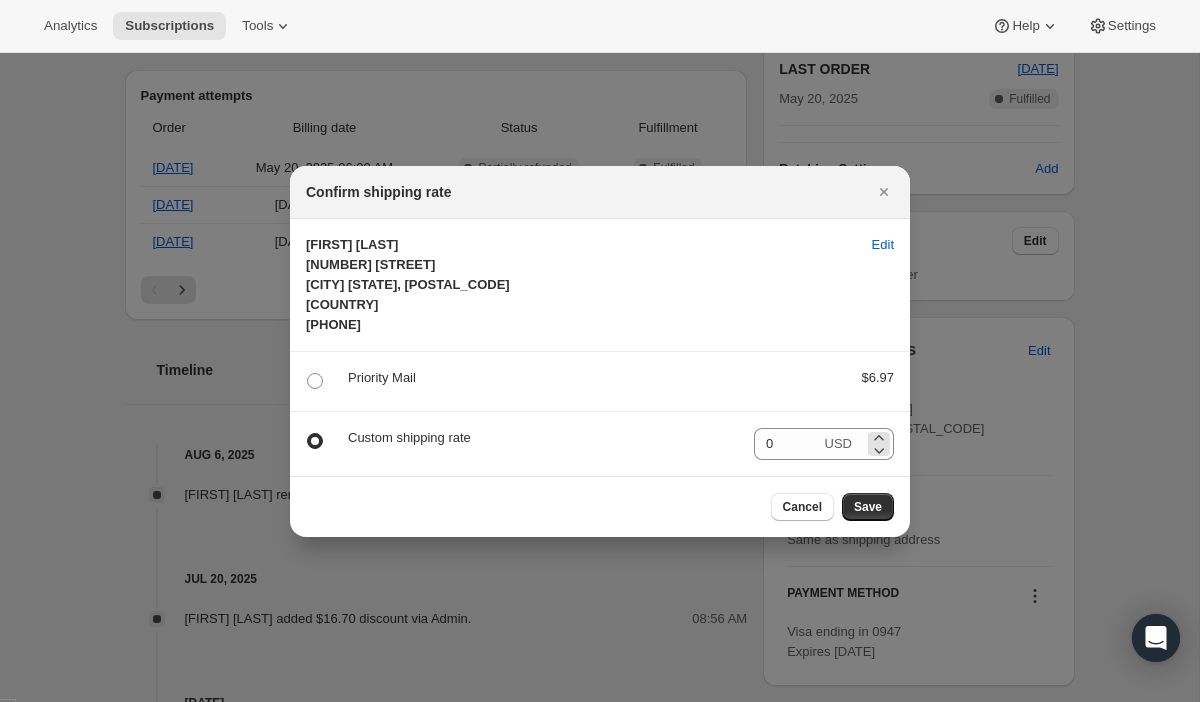 click on "USD" at bounding box center [838, 443] 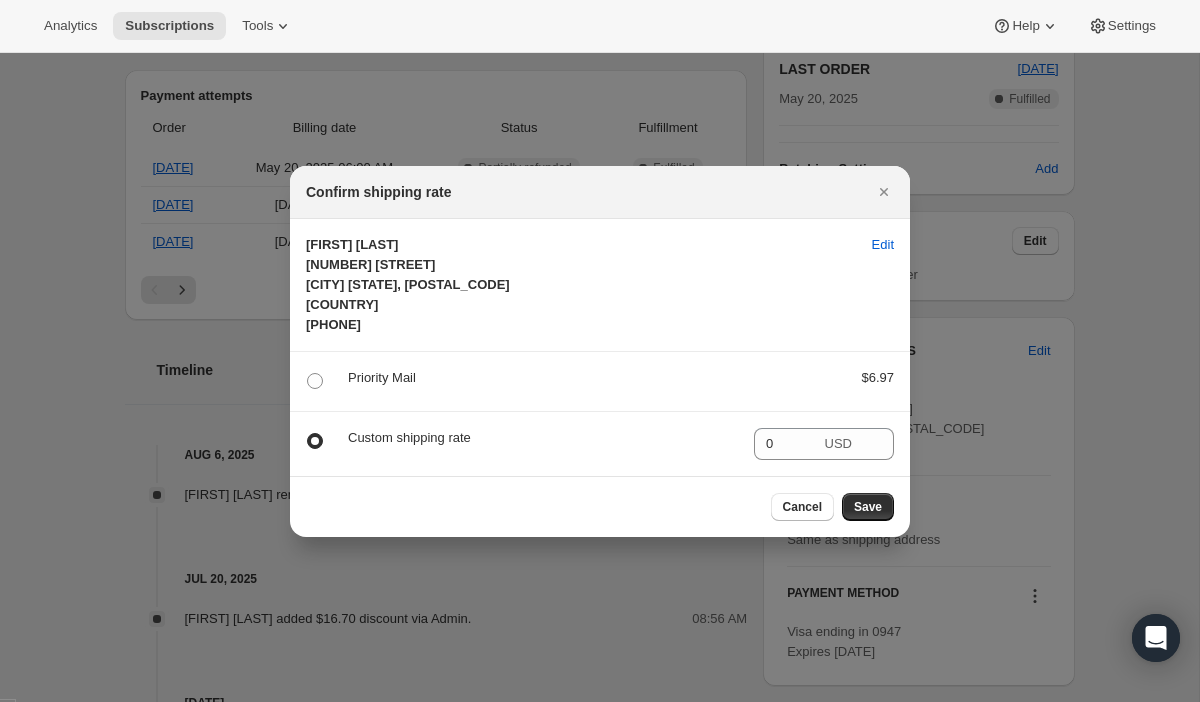 click on "Cancel Save" at bounding box center (600, 506) 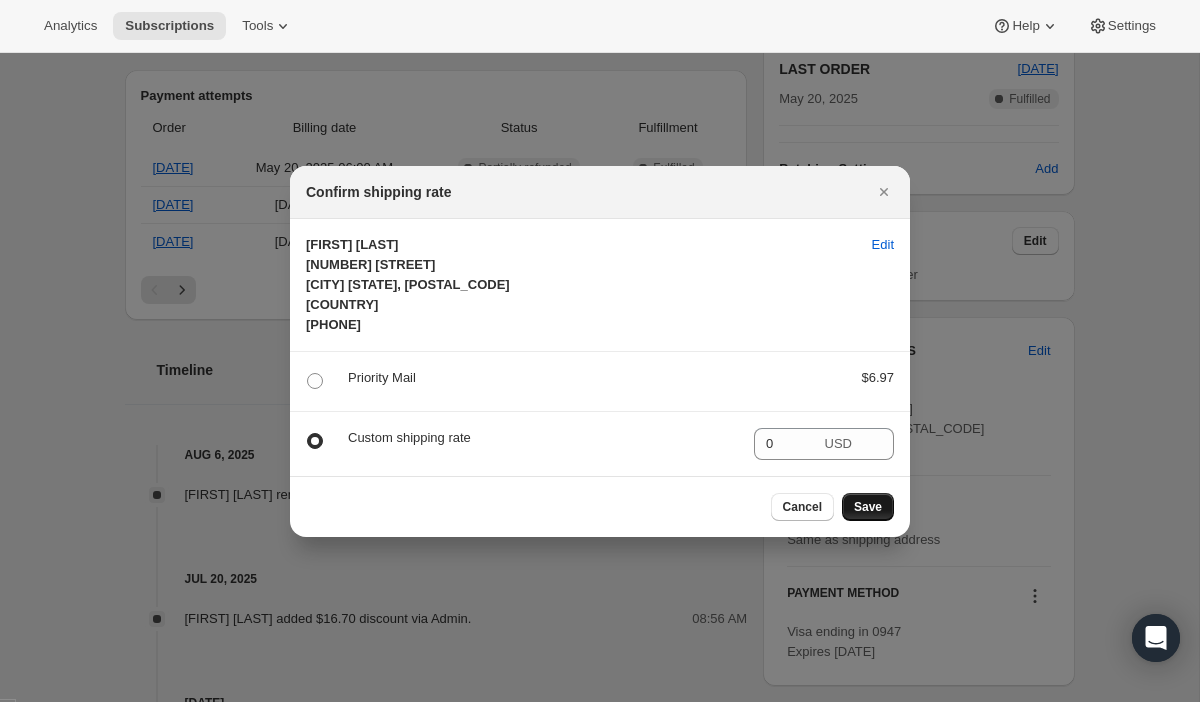 click on "Save" at bounding box center (868, 507) 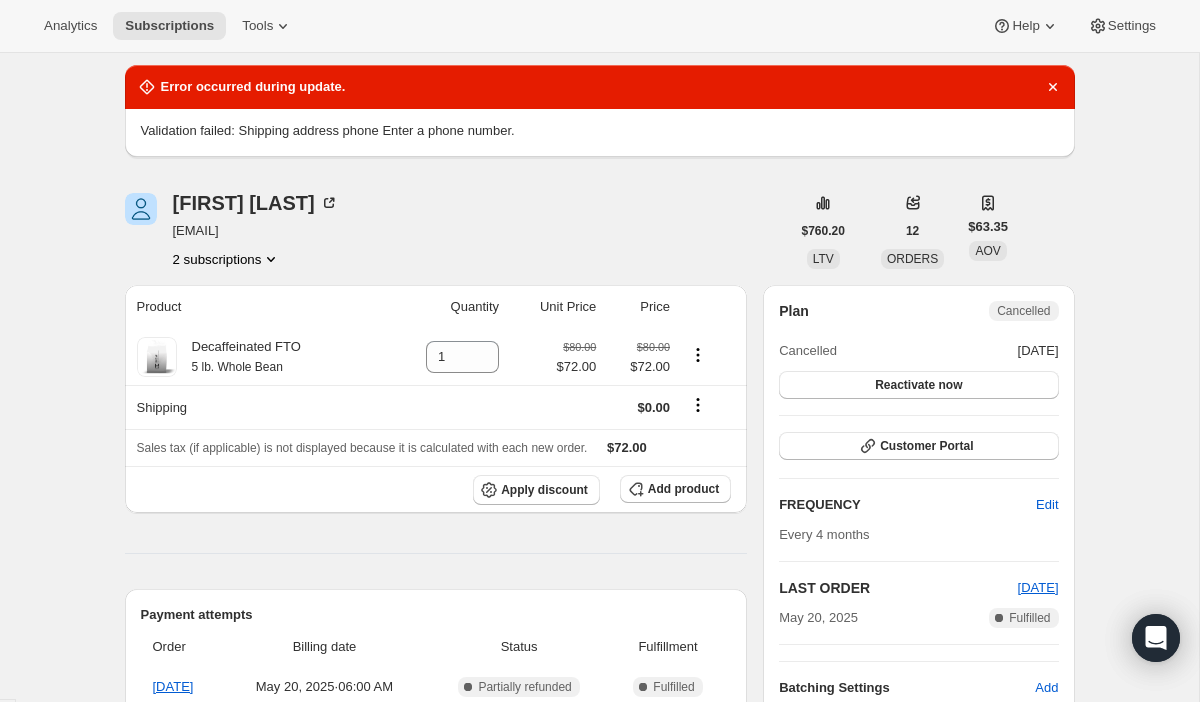scroll, scrollTop: 0, scrollLeft: 0, axis: both 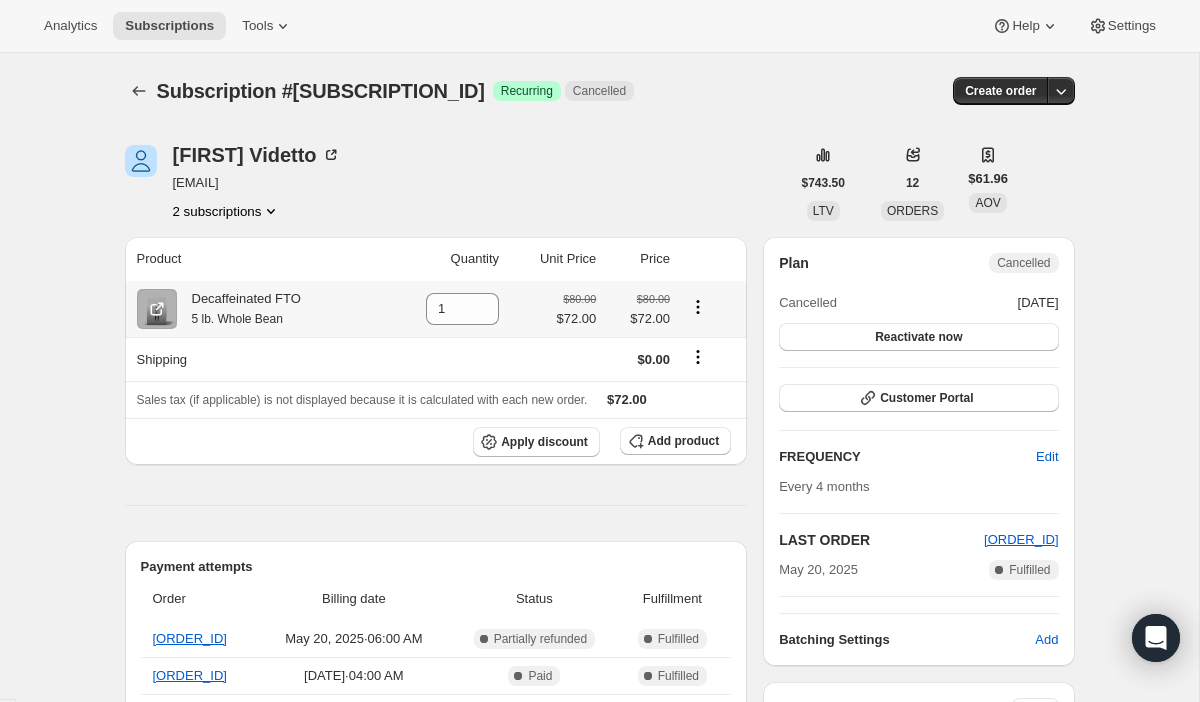 click 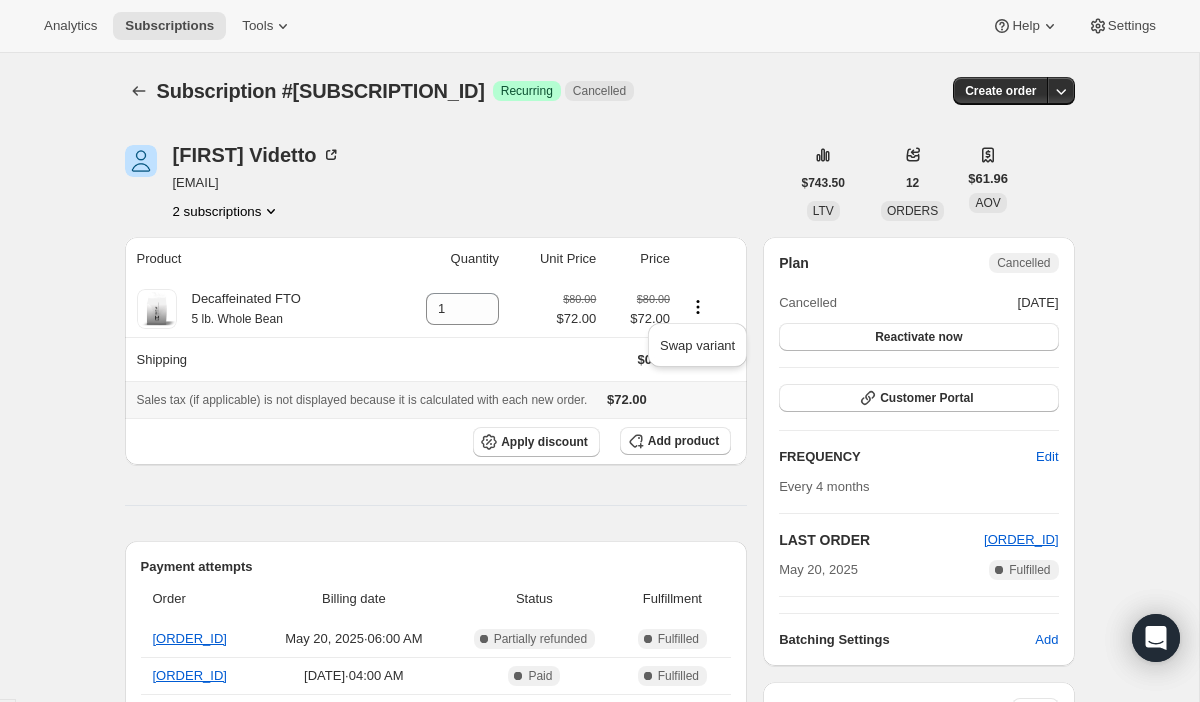 click on "Sales tax (if applicable) is not displayed because it is calculated with each new order.   $72.00" at bounding box center [436, 399] 